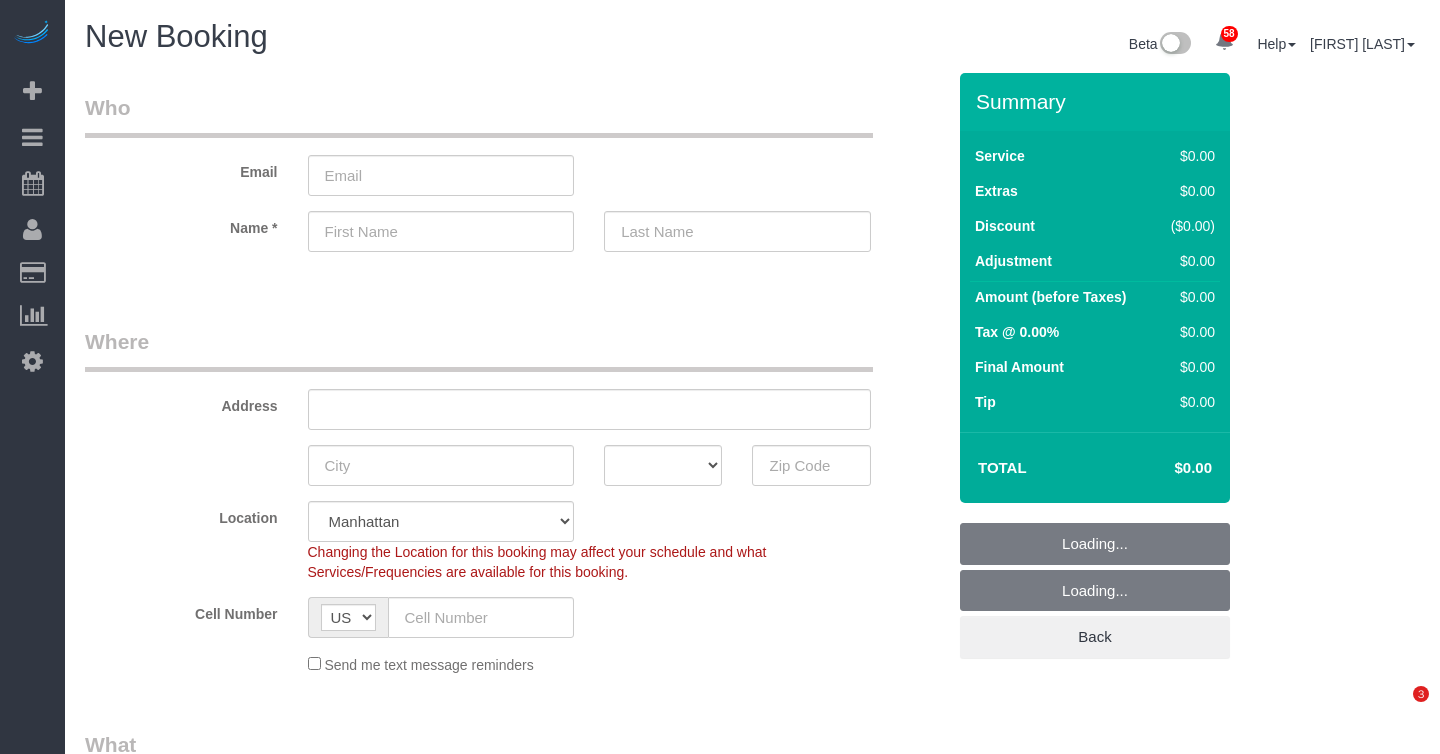 select on "number:89" 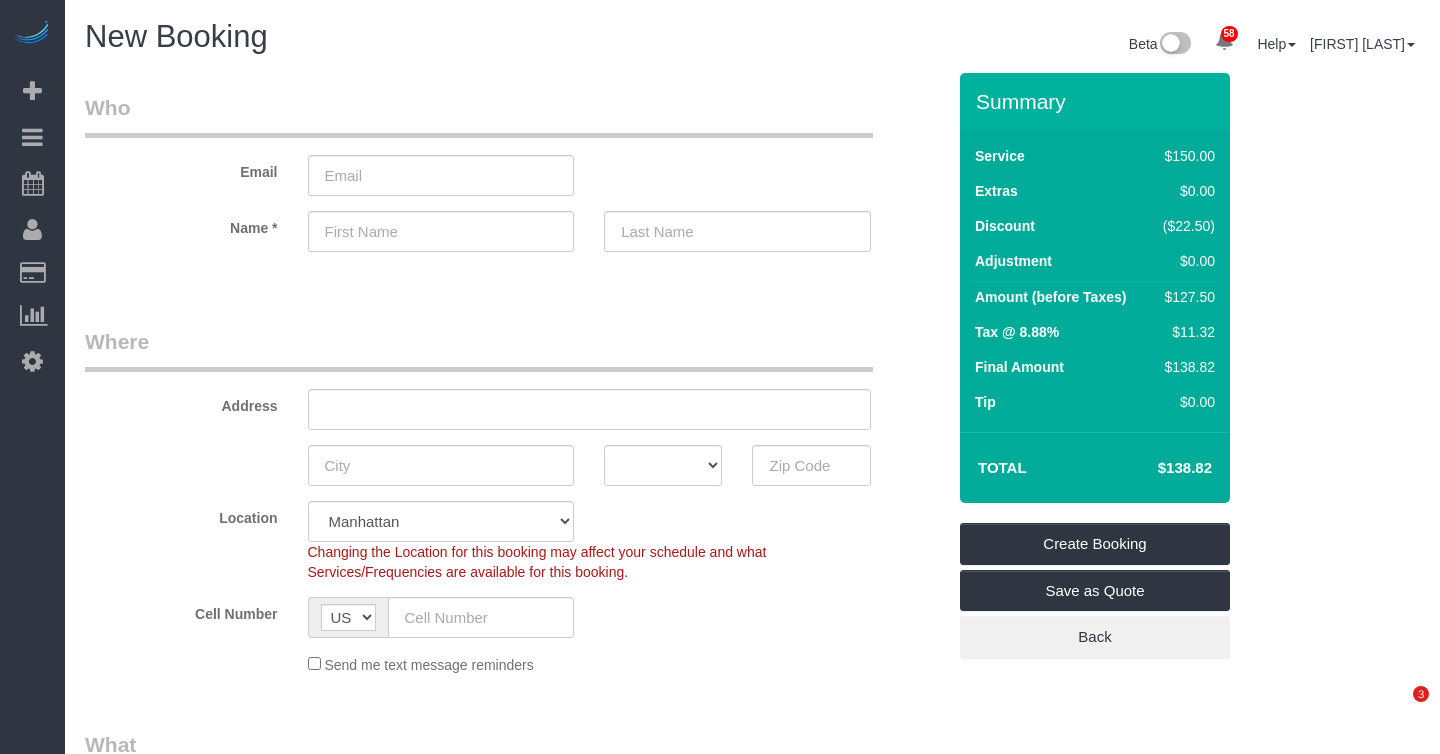 scroll, scrollTop: 0, scrollLeft: 0, axis: both 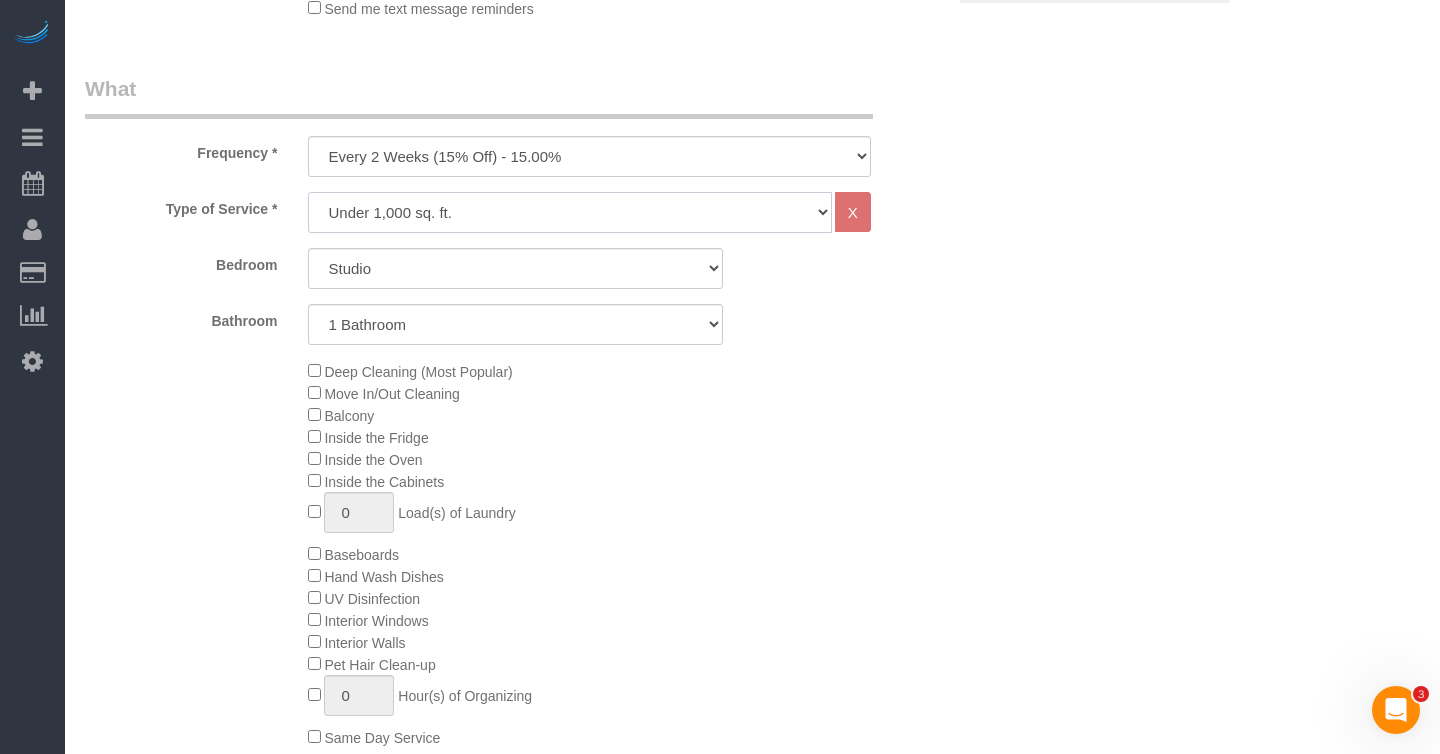 click on "Under 1,000 sq. ft. 1,001 - 1,500 sq. ft. 1,500+ sq. ft. Custom Cleaning Office Cleaning Airbnb Cleaning Post Construction Cleaning RE-CLEAN Hourly Rate - 8.0 Hourly Rate - 7.5 Late Cancellation - Invoice Purposes Hourly Rate (30% OFF) Bungalow Living Hello Alfred - Standard Cleaning Hello Alfred - Hourly Rate TULU - Standard Cleaning TULU - Hourly Rate Hourly Rate (15% OFF) Hourly Rate (20% OFF) Hourly Rate (25% OFF) Hourly Rate (22.5% OFF) Charity Clean Outsite - Hourly Rate Floor Cleaning 100/hr 140/hr Upholstery Cleaning Hourly Rate (Comped Cleaning) Power Washing Carpet/Rug Cleaning Floor Cleaning - 25% OFF Couch Cleaning" 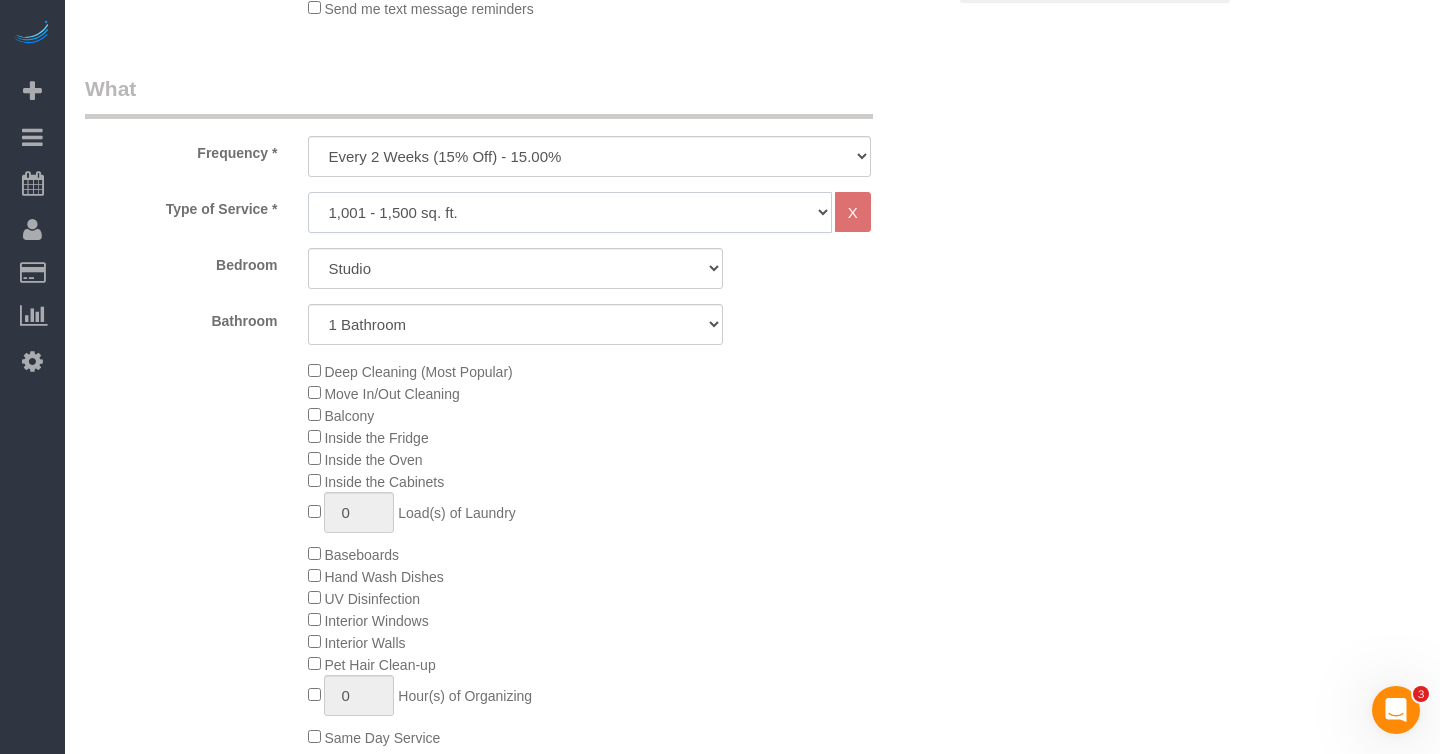 select on "1" 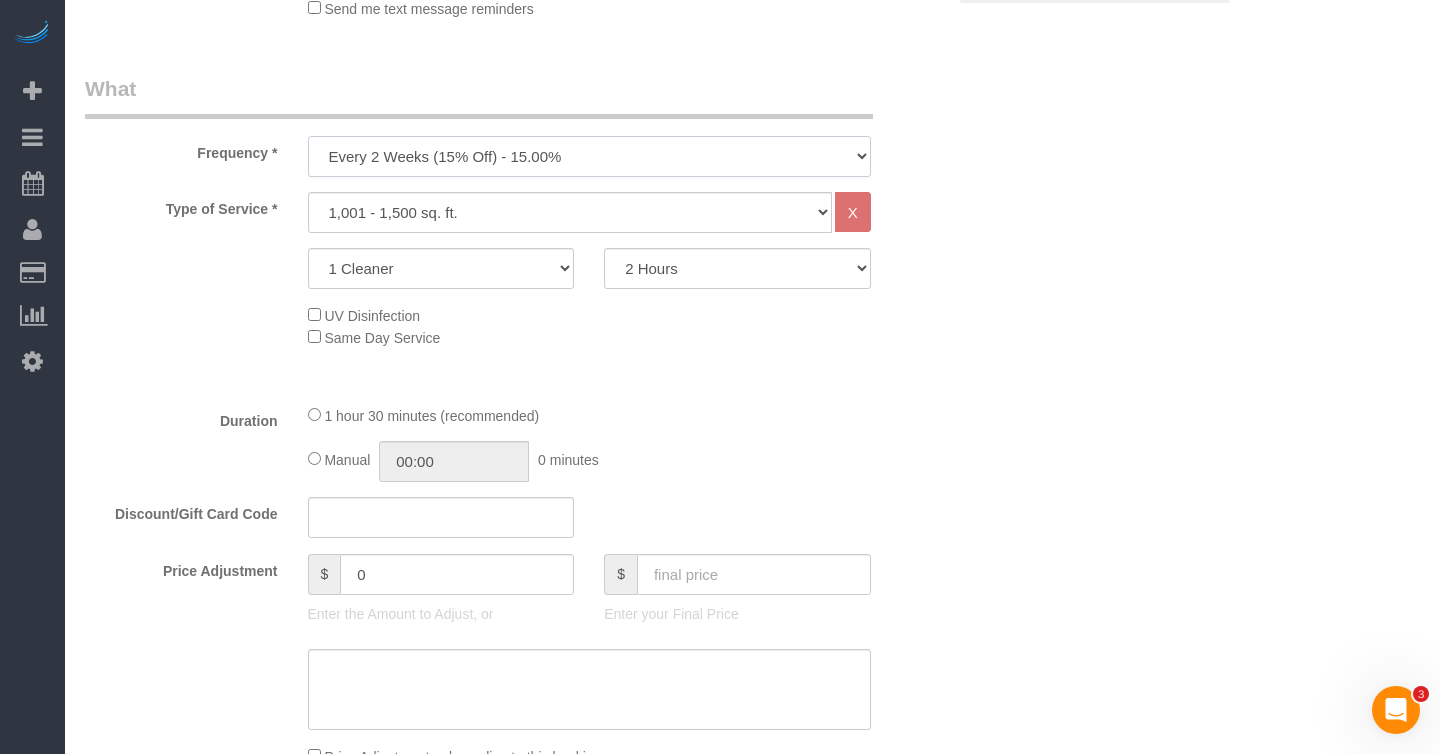 click on "One Time Weekly (20% Off) - 20.00% Every 2 Weeks (15% Off) - 15.00% Every 4 Weeks (10% Off) - 10.00%" at bounding box center [589, 156] 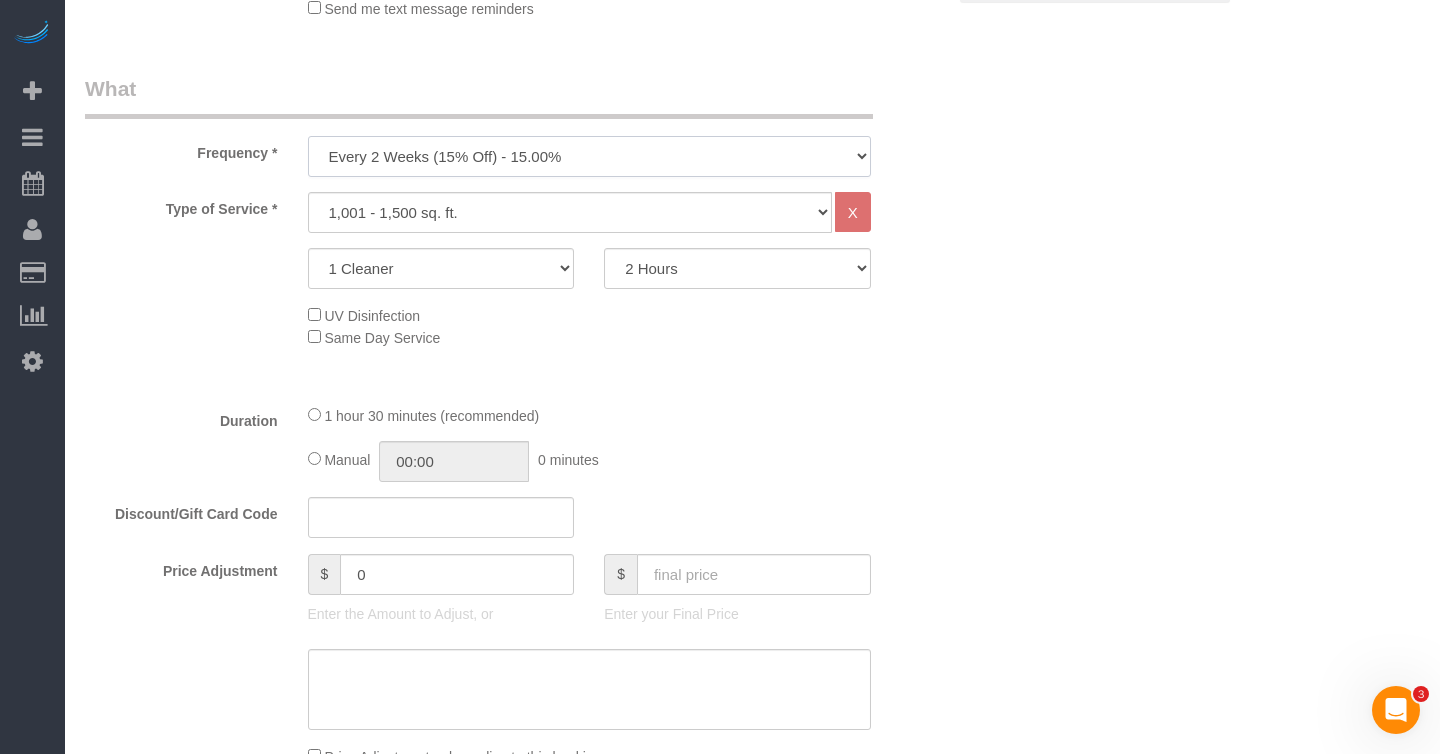 select on "object:1386" 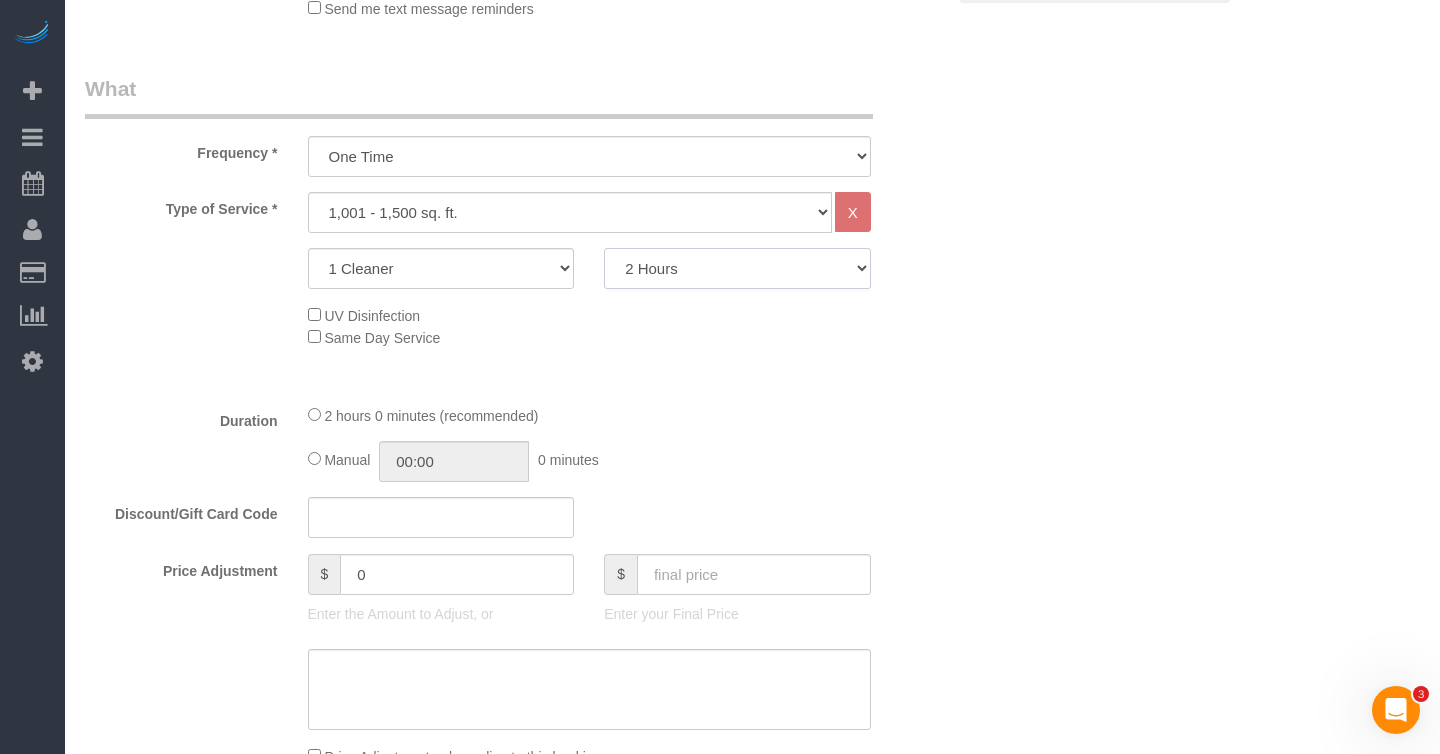 click on "2 Hours
2.5 Hours
3 Hours
3.5 Hours
4 Hours
4.5 Hours
5 Hours
5.5 Hours
6 Hours
6.5 Hours
7 Hours
7.5 Hours
8 Hours
8.5 Hours
9 Hours
9.5 Hours
10 Hours
10.5 Hours
11 Hours
11.5 Hours
12 Hours" 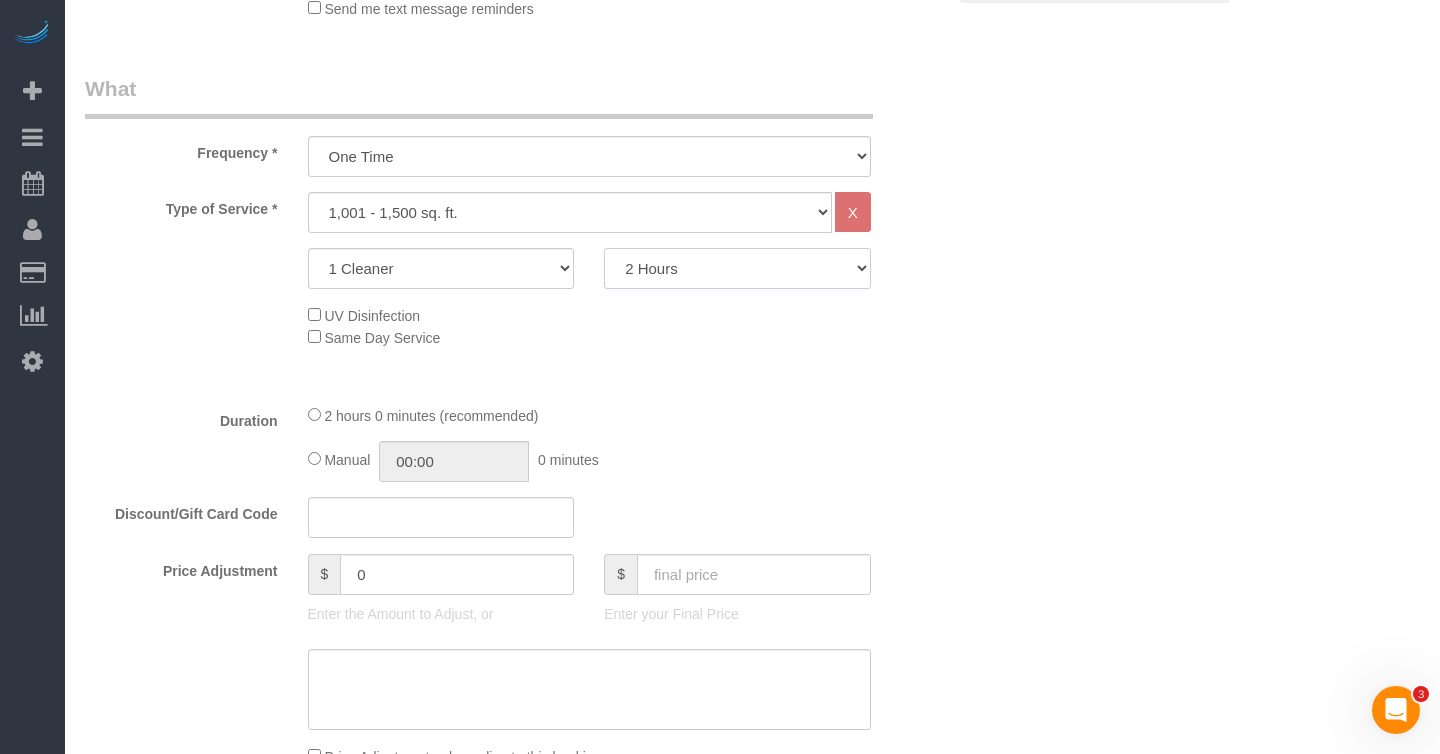 select on "270" 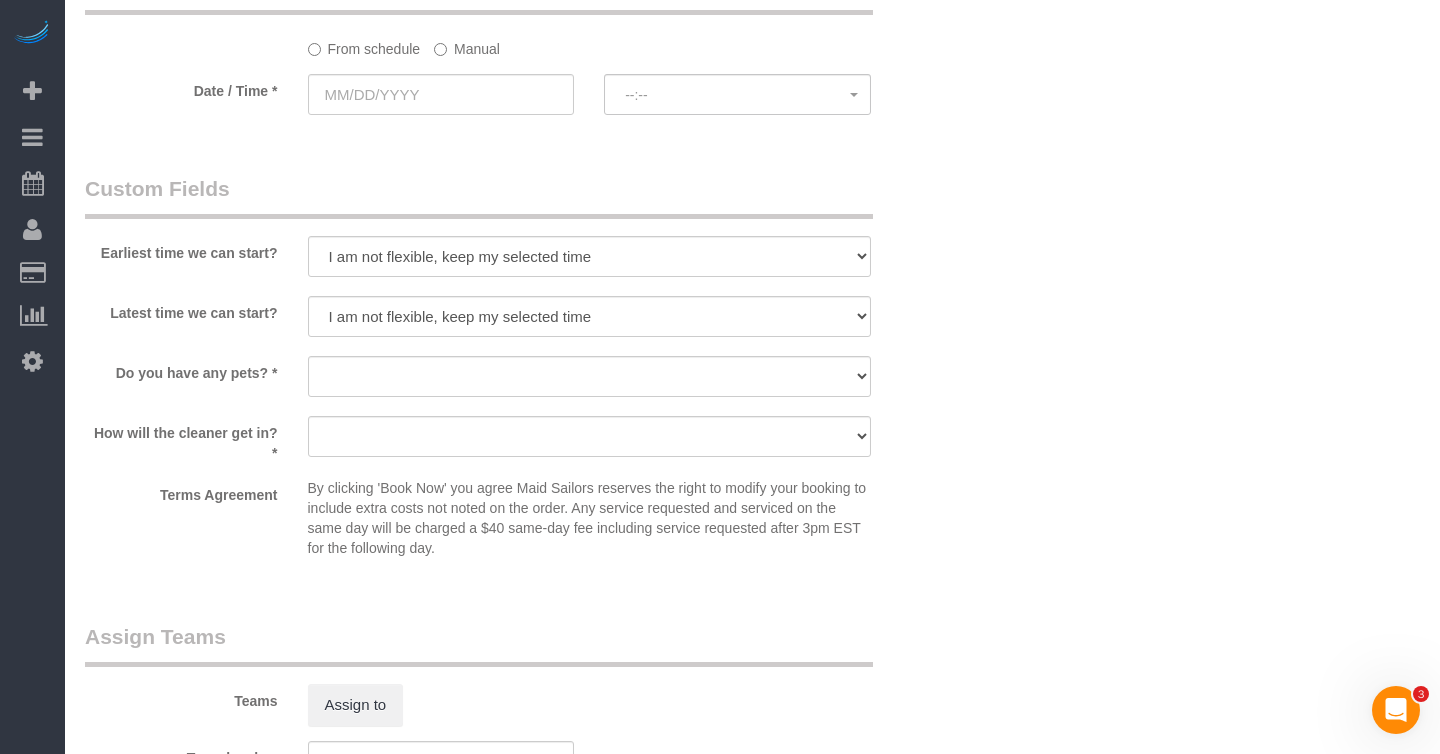 scroll, scrollTop: 2250, scrollLeft: 0, axis: vertical 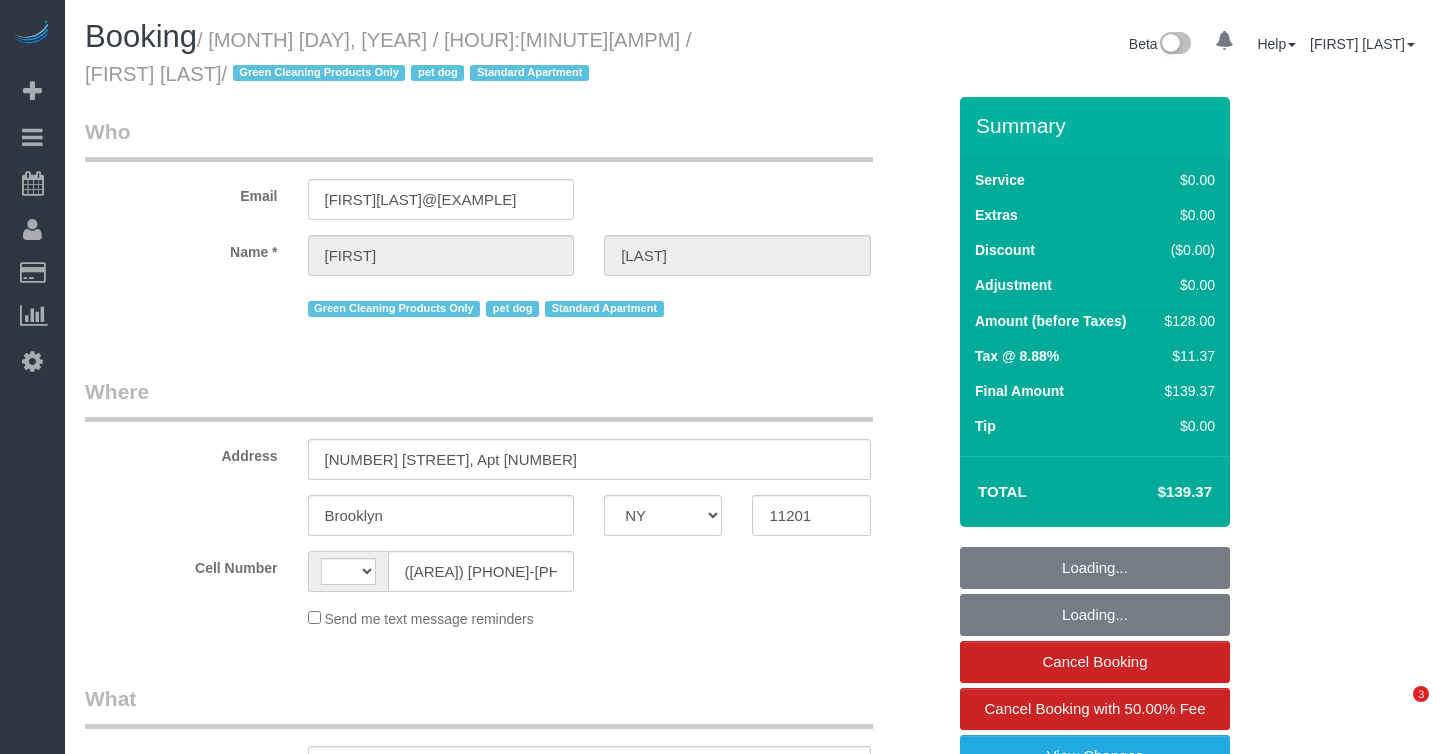 select on "NY" 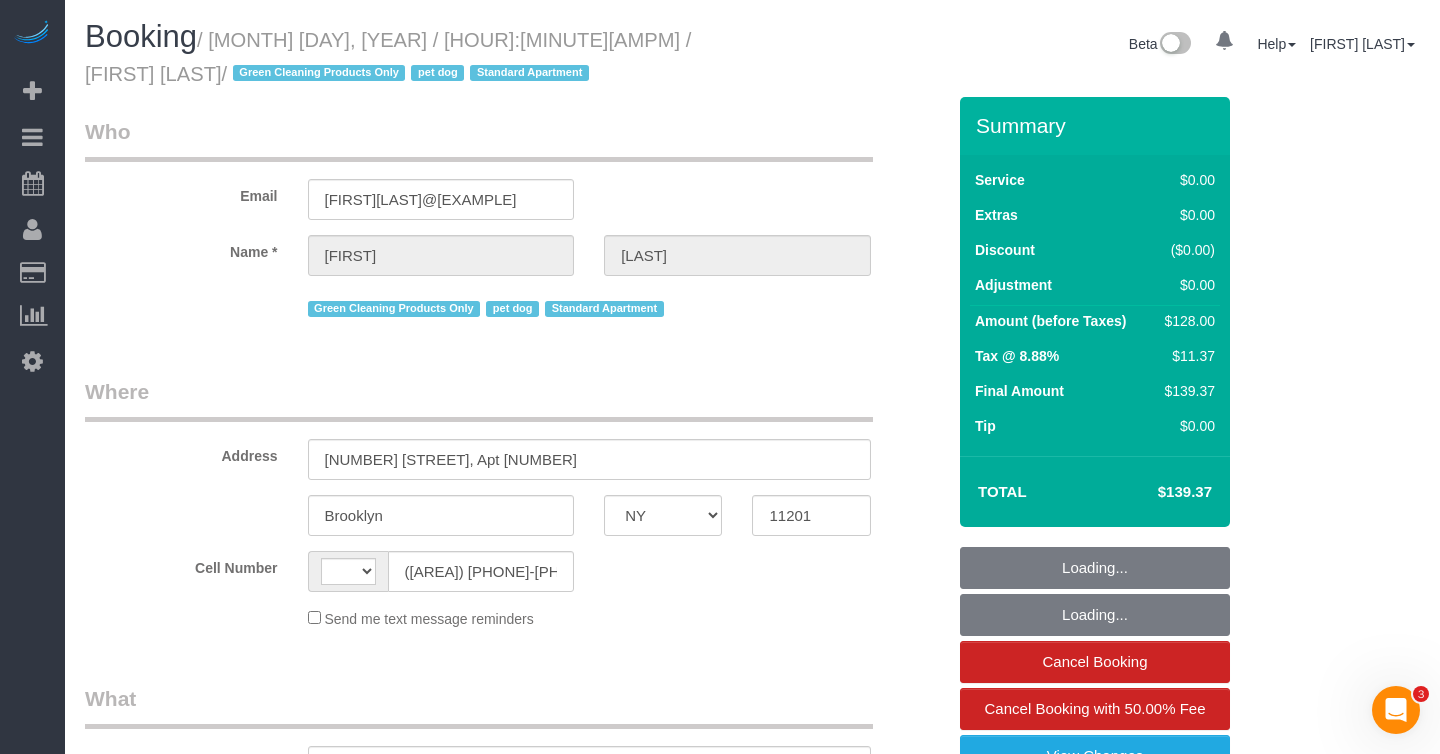 scroll, scrollTop: 0, scrollLeft: 0, axis: both 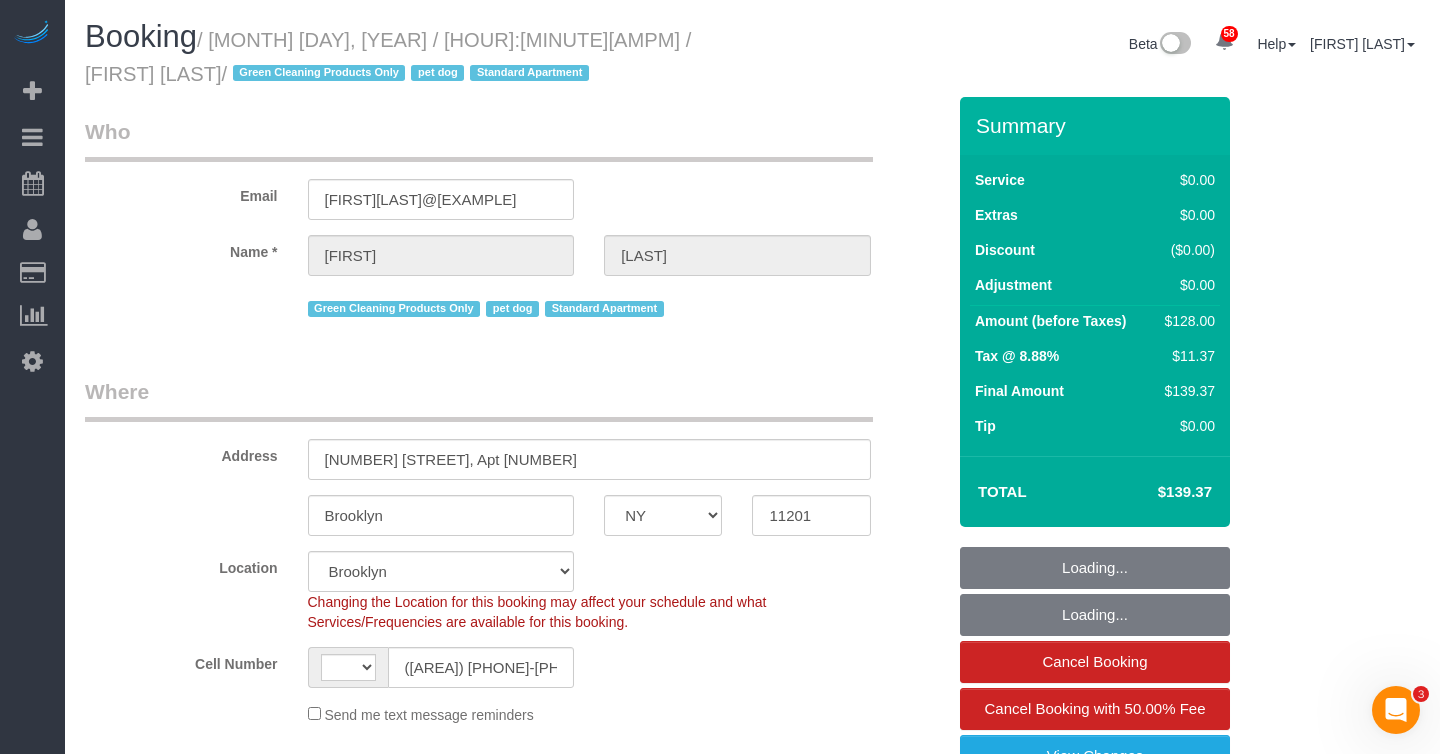 select on "string:US" 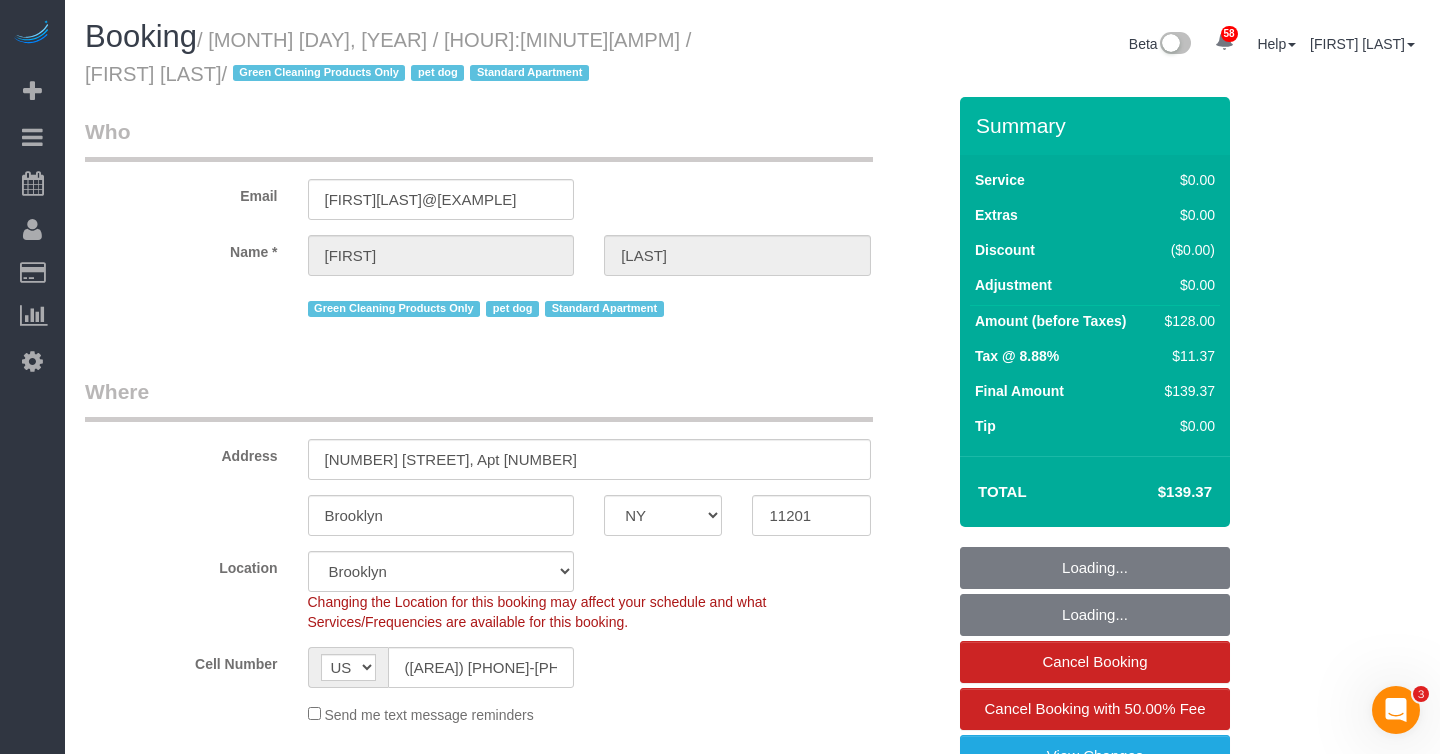 select on "object:833" 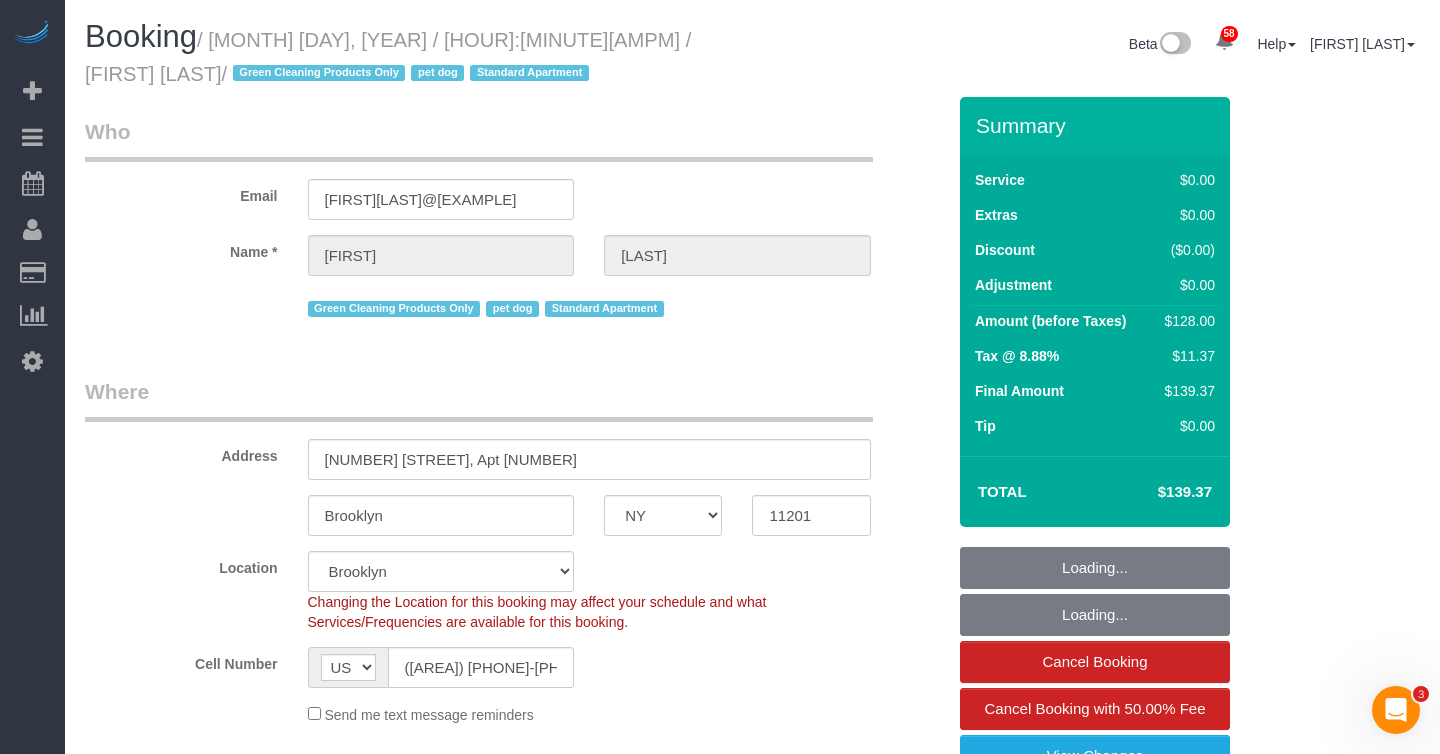 select on "string:stripe-pm_1RN3sH4VGloSiKo7cD90aCm4" 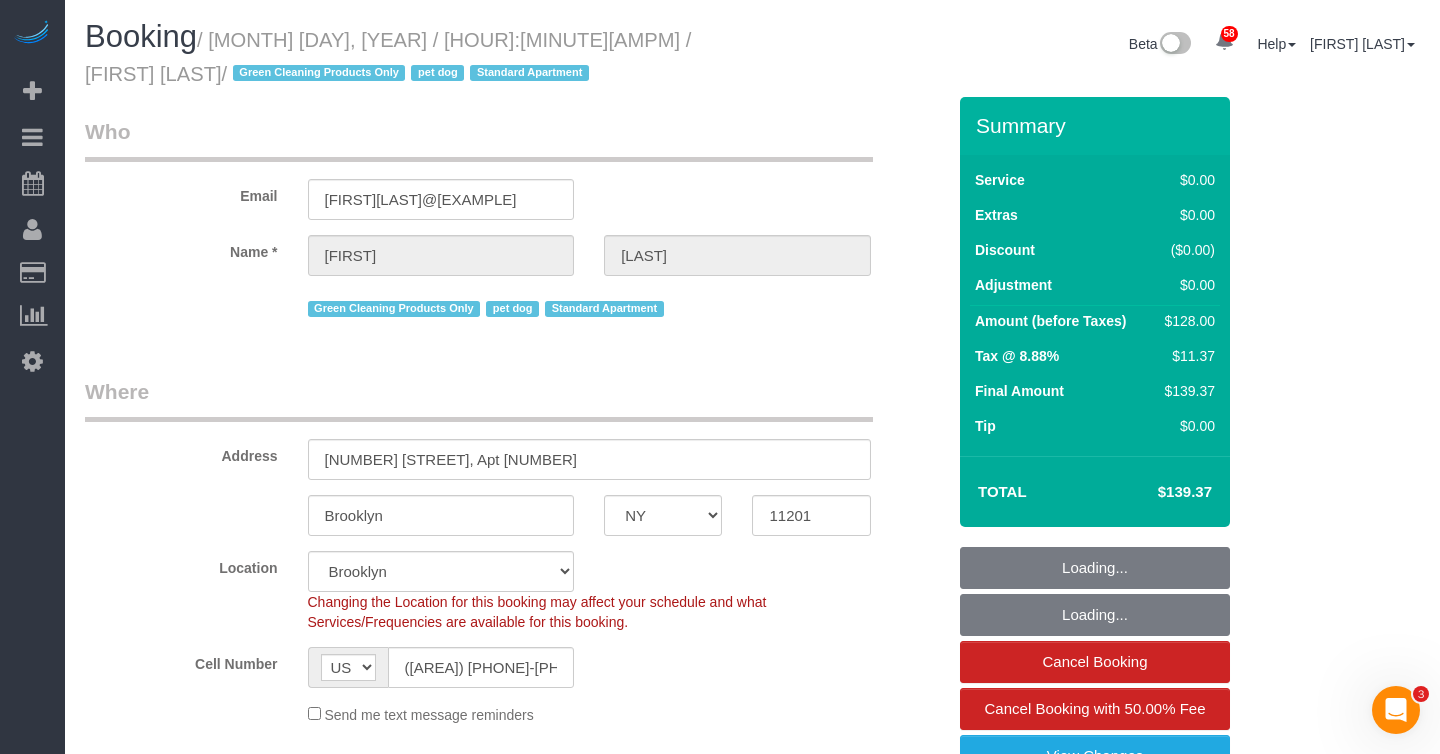 select on "object:1387" 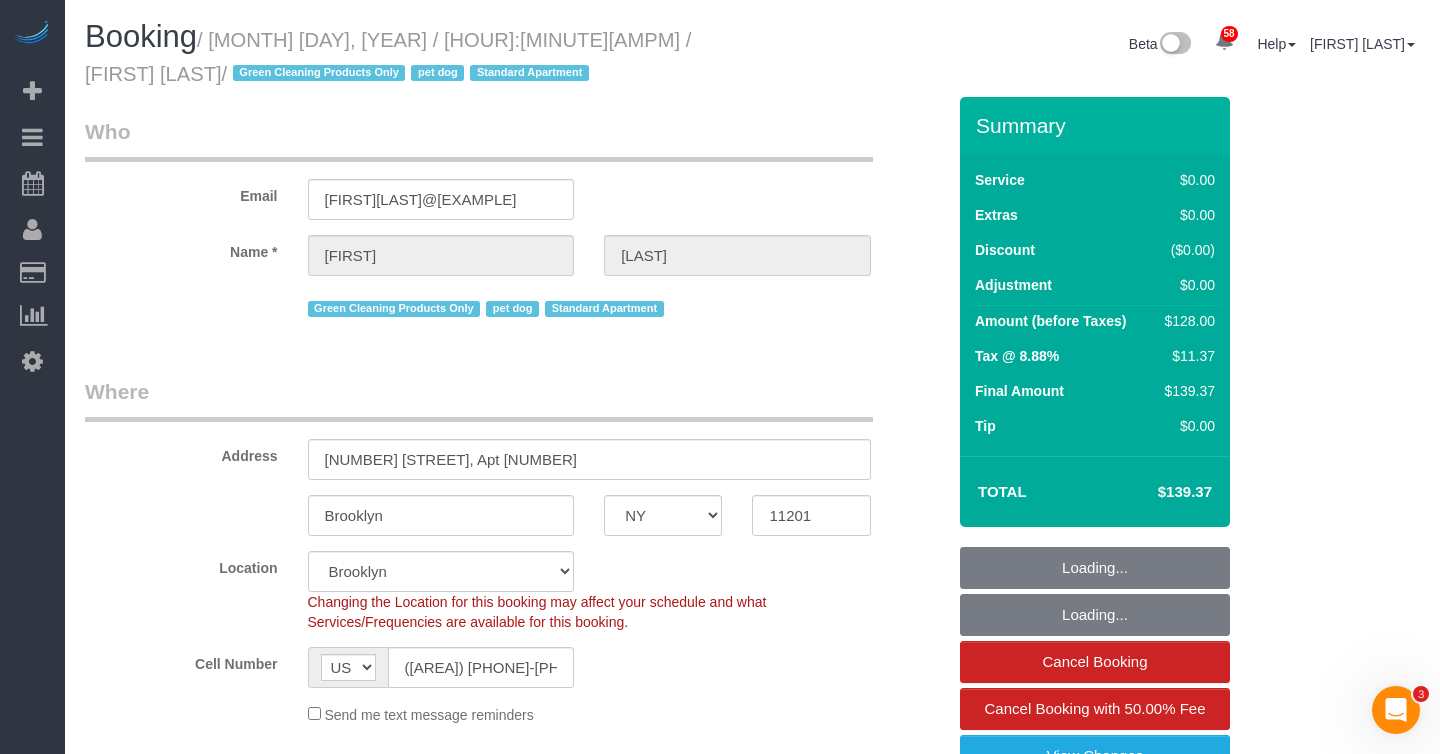 select on "1" 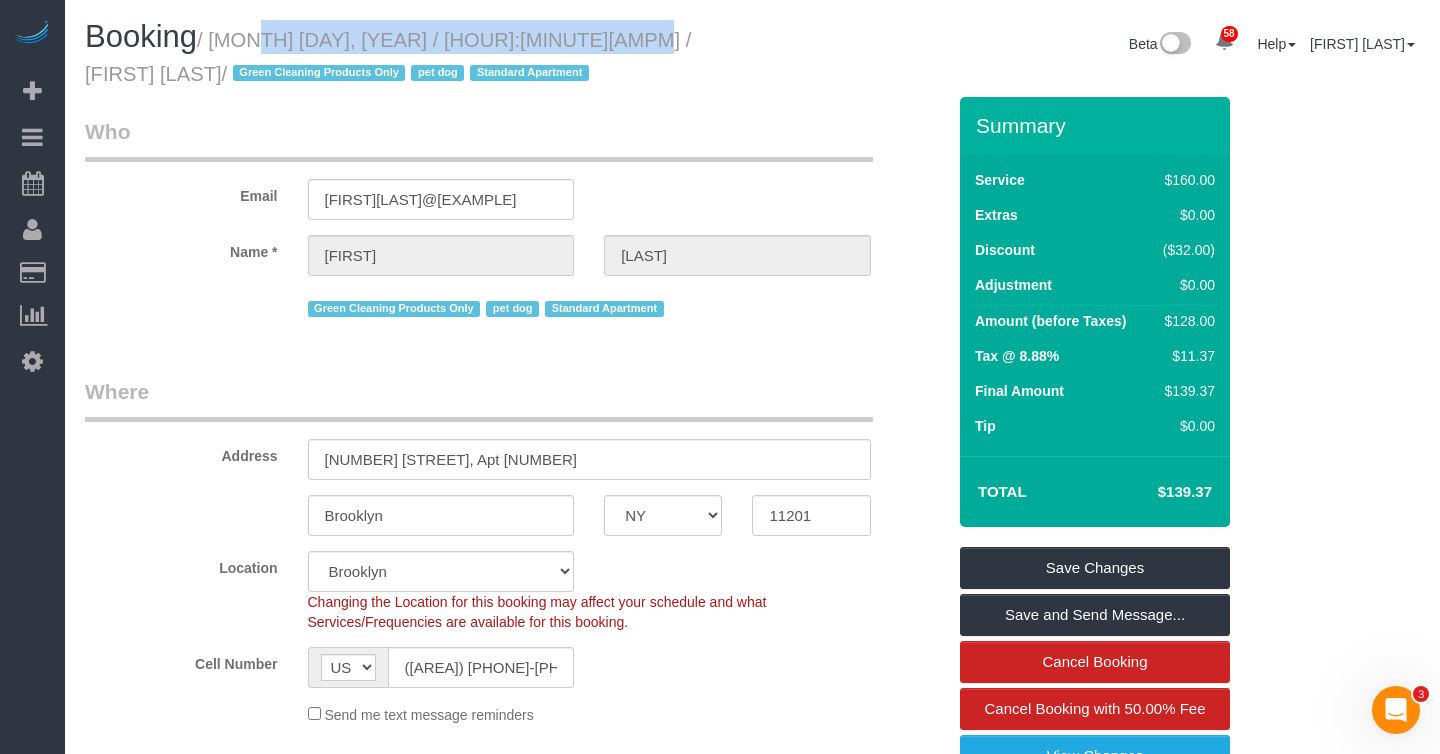 drag, startPoint x: 229, startPoint y: 45, endPoint x: 581, endPoint y: 41, distance: 352.02274 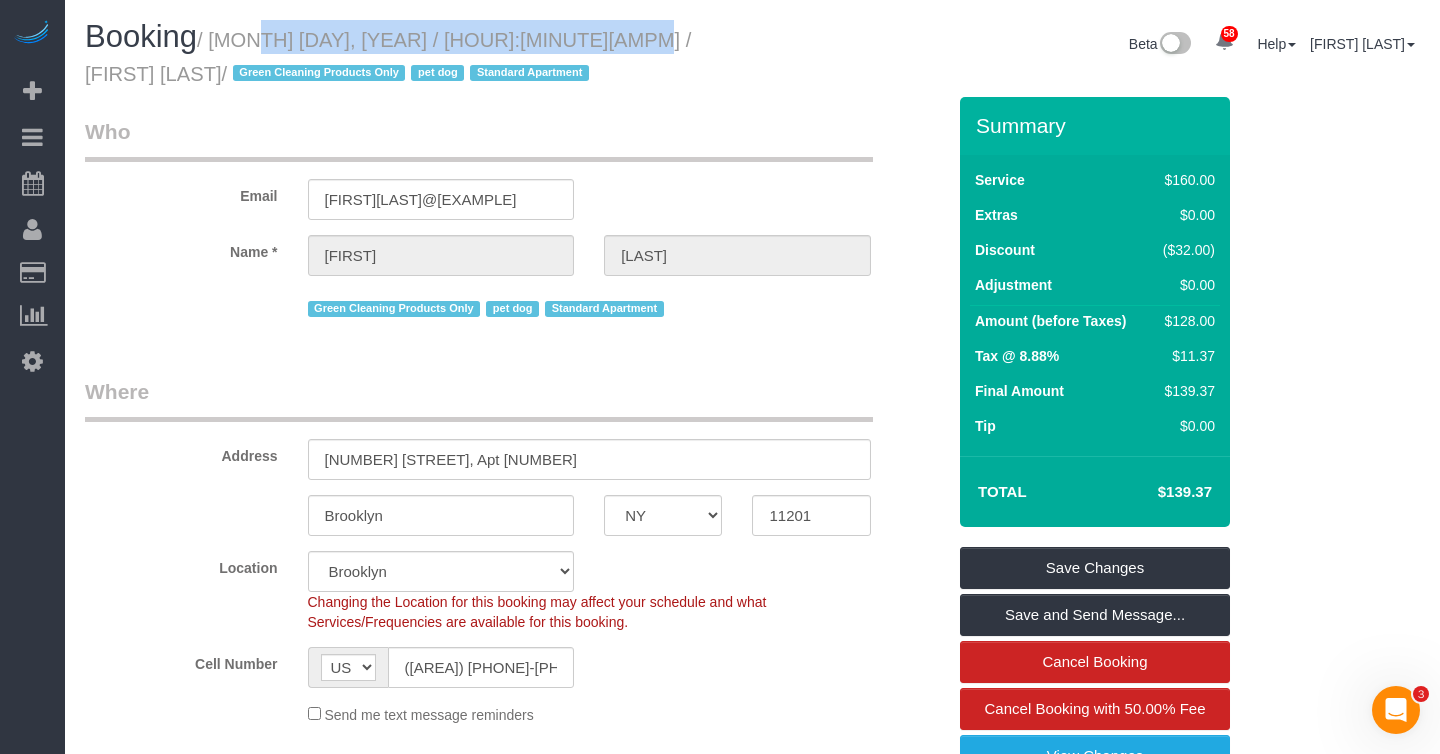 click on "/ July 17, 2025 / 1:00PM / Jennifer Alpert
/
Green Cleaning Products Only
pet dog
Standard Apartment" at bounding box center [388, 57] 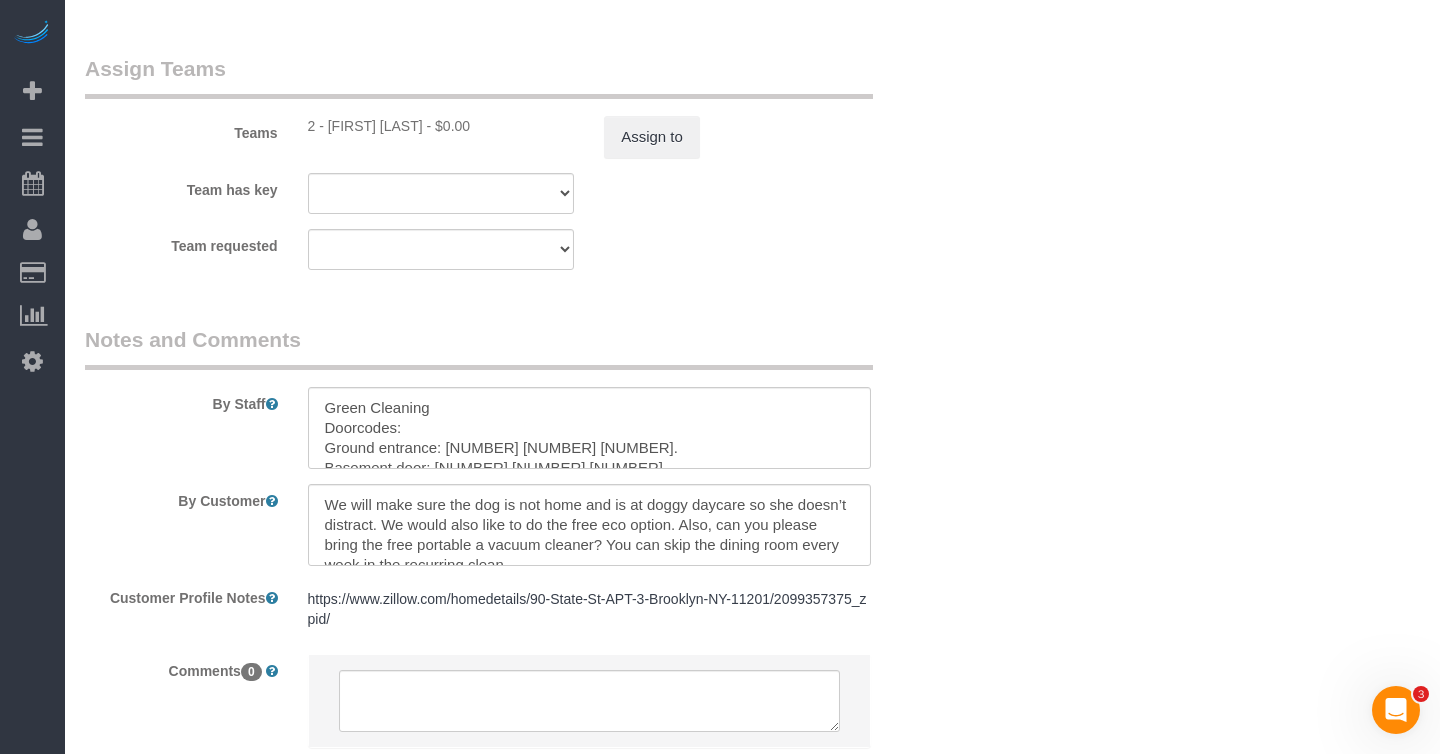 scroll, scrollTop: 2715, scrollLeft: 0, axis: vertical 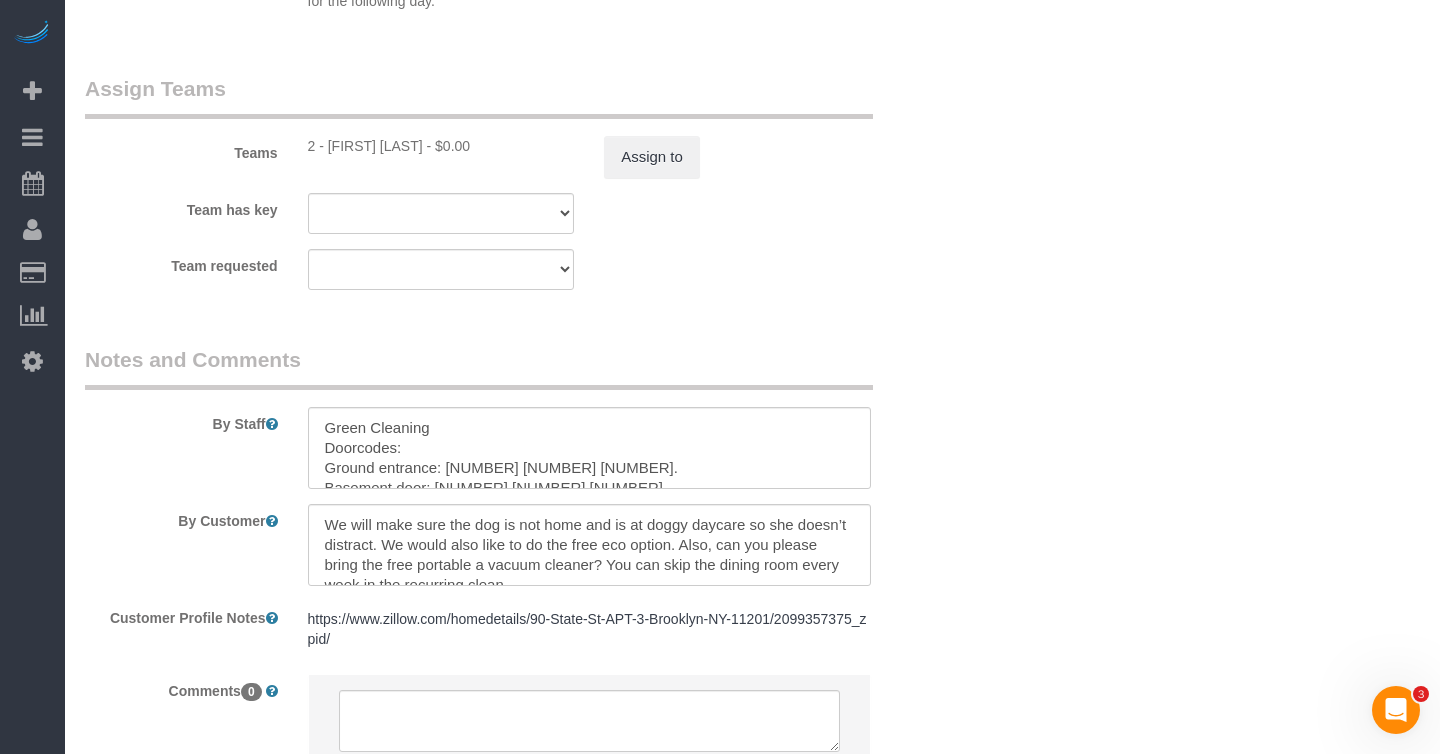 drag, startPoint x: 330, startPoint y: 150, endPoint x: 431, endPoint y: 154, distance: 101.07918 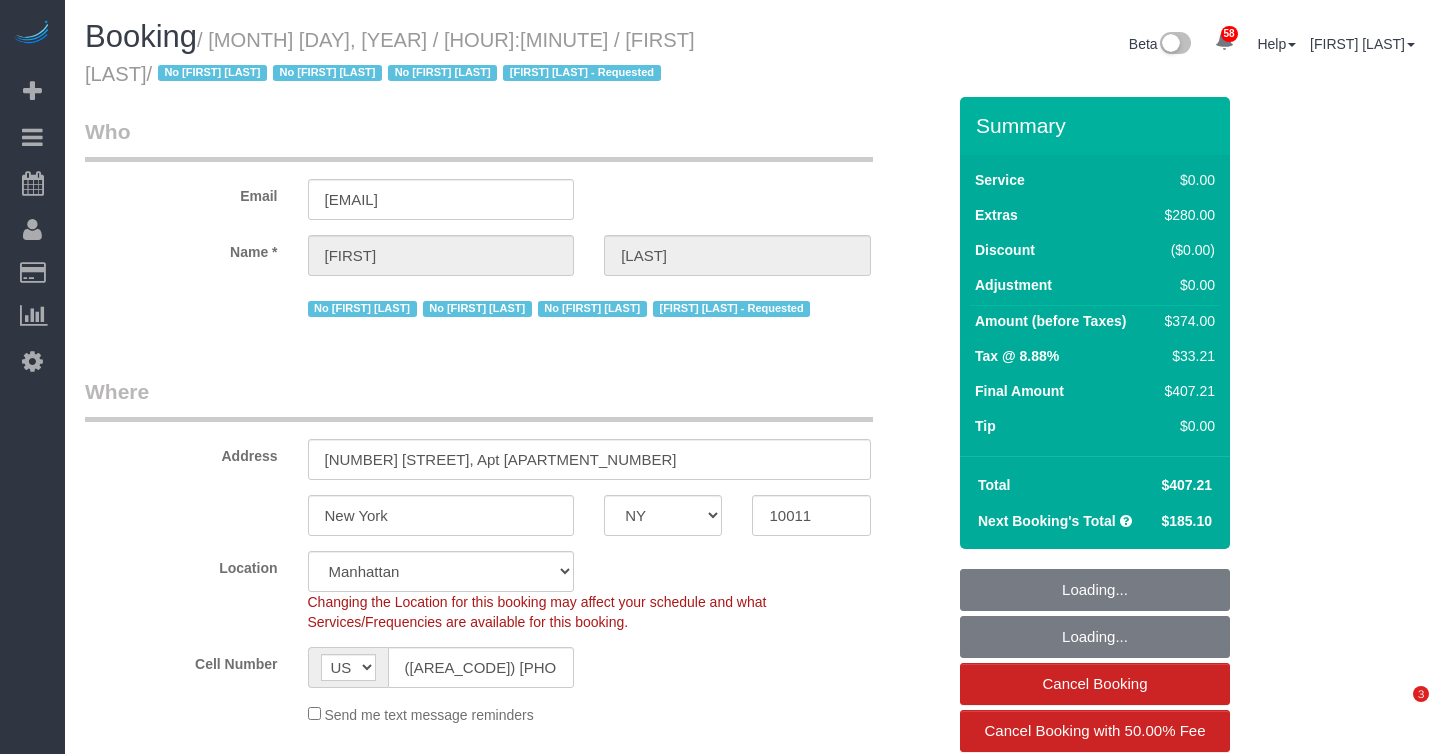 select on "NY" 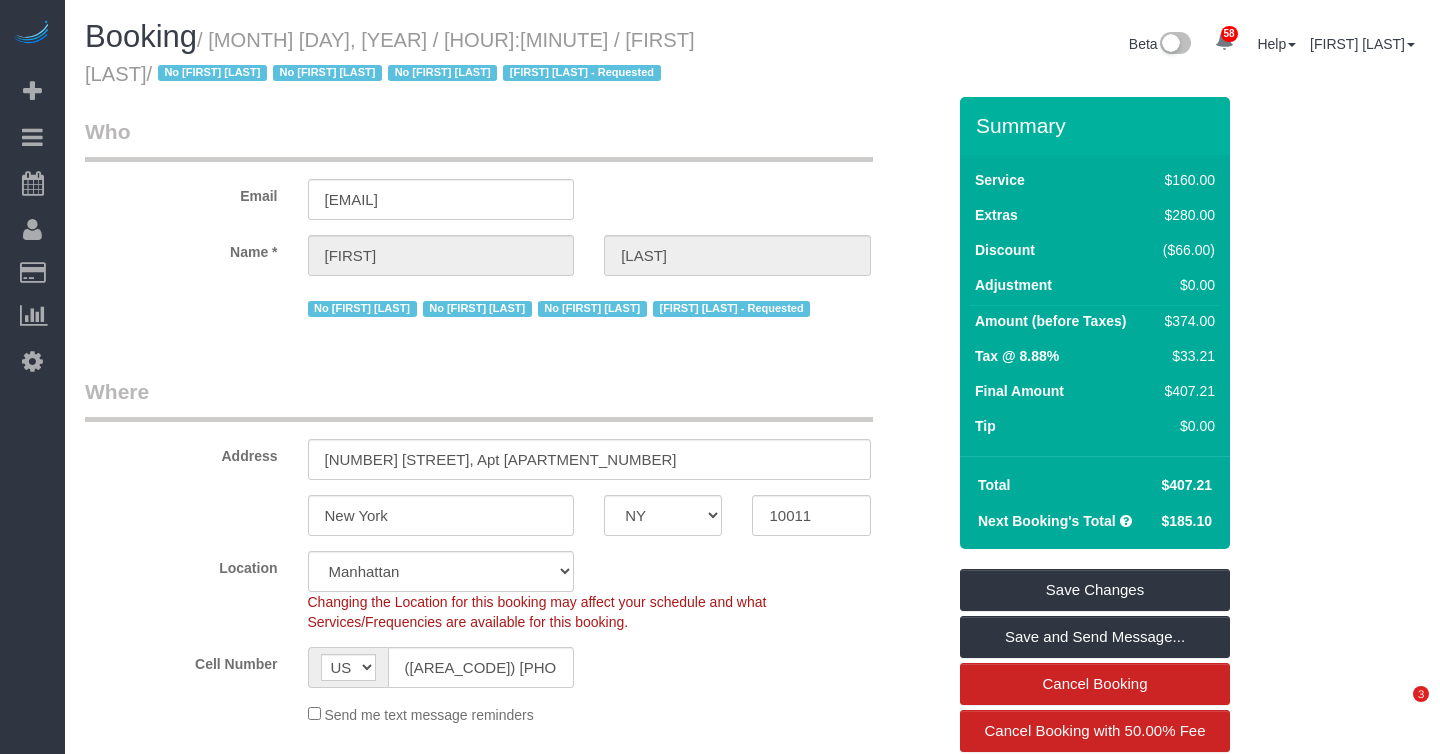 scroll, scrollTop: 0, scrollLeft: 0, axis: both 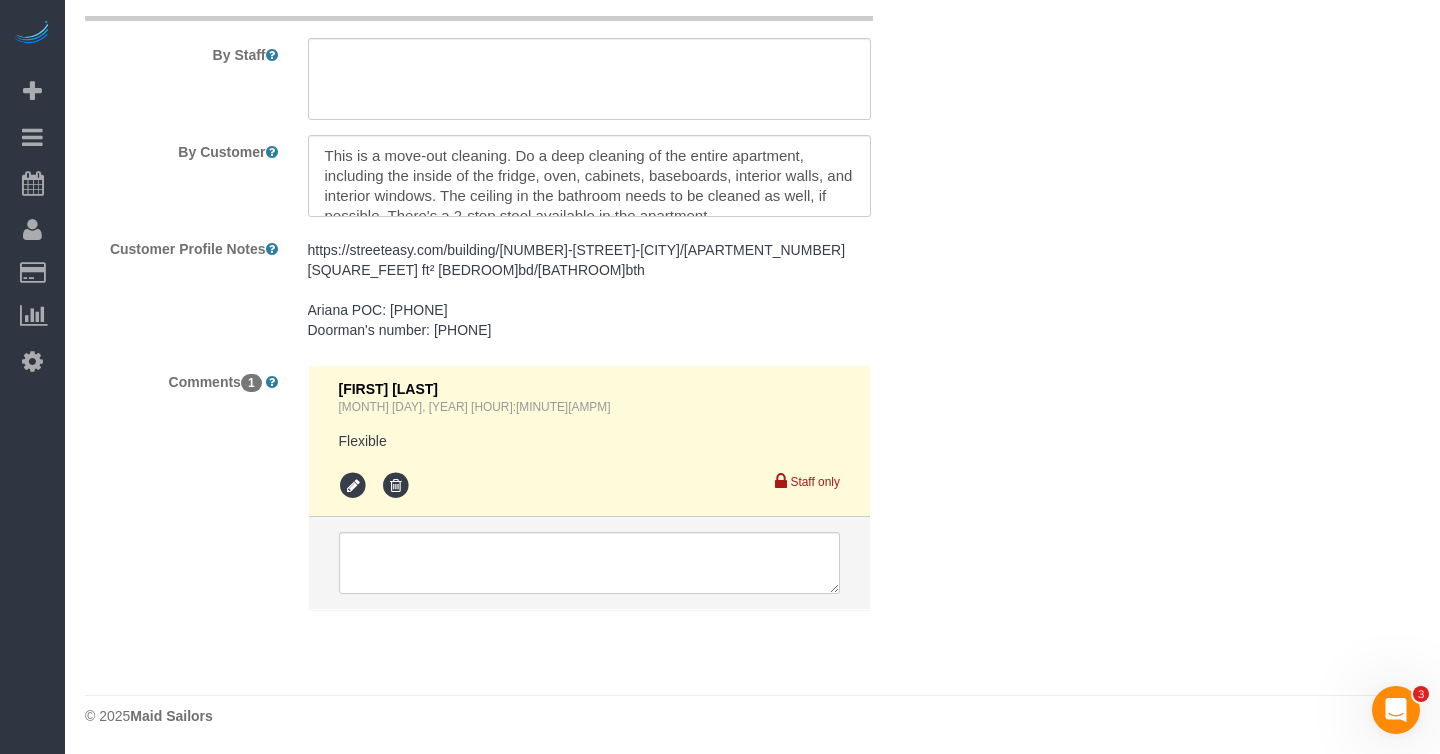 click on "https://streeteasy.com/building/59-west-12-street-new_york/7d
916 ft² 1bd/1bth
Ariana POC: +18322167778
Doorman's number: 2126458483" at bounding box center (589, 290) 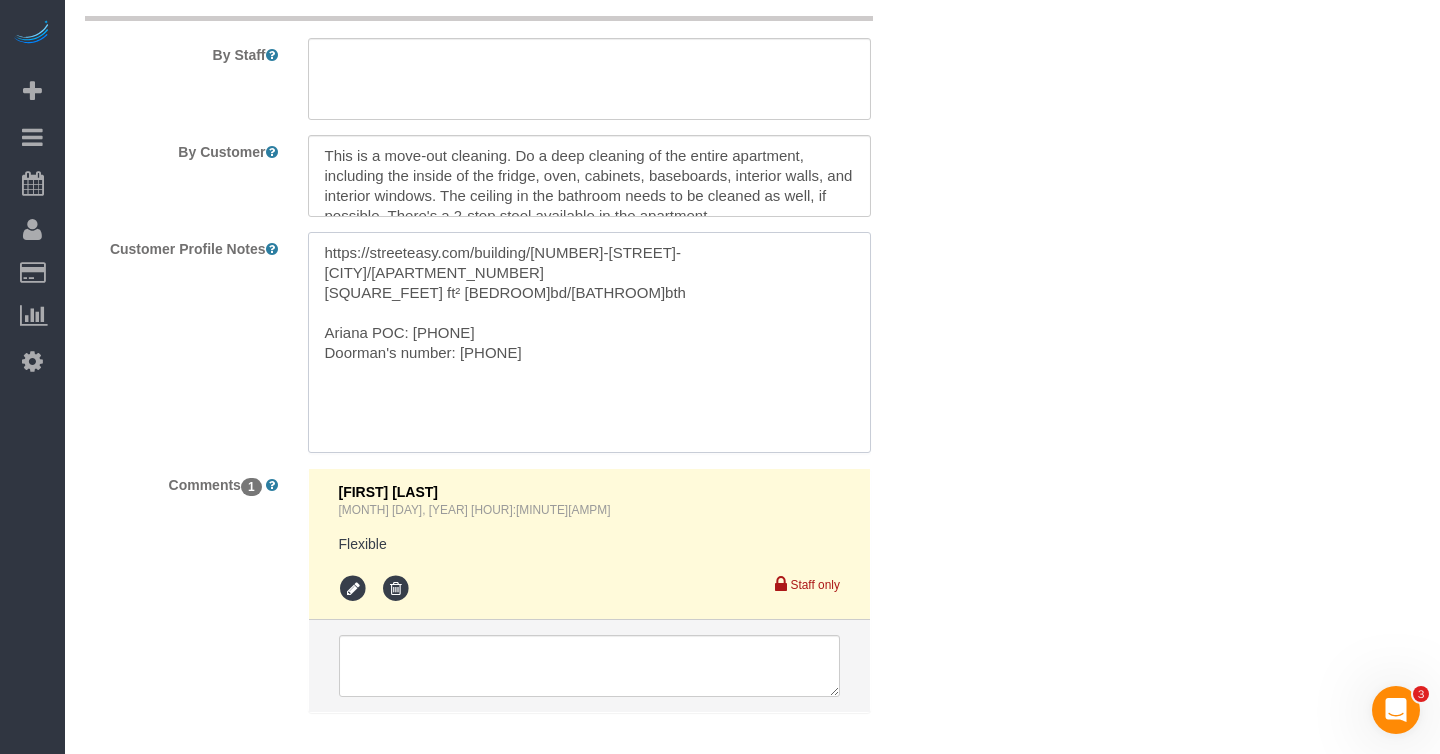 drag, startPoint x: 513, startPoint y: 312, endPoint x: 429, endPoint y: 312, distance: 84 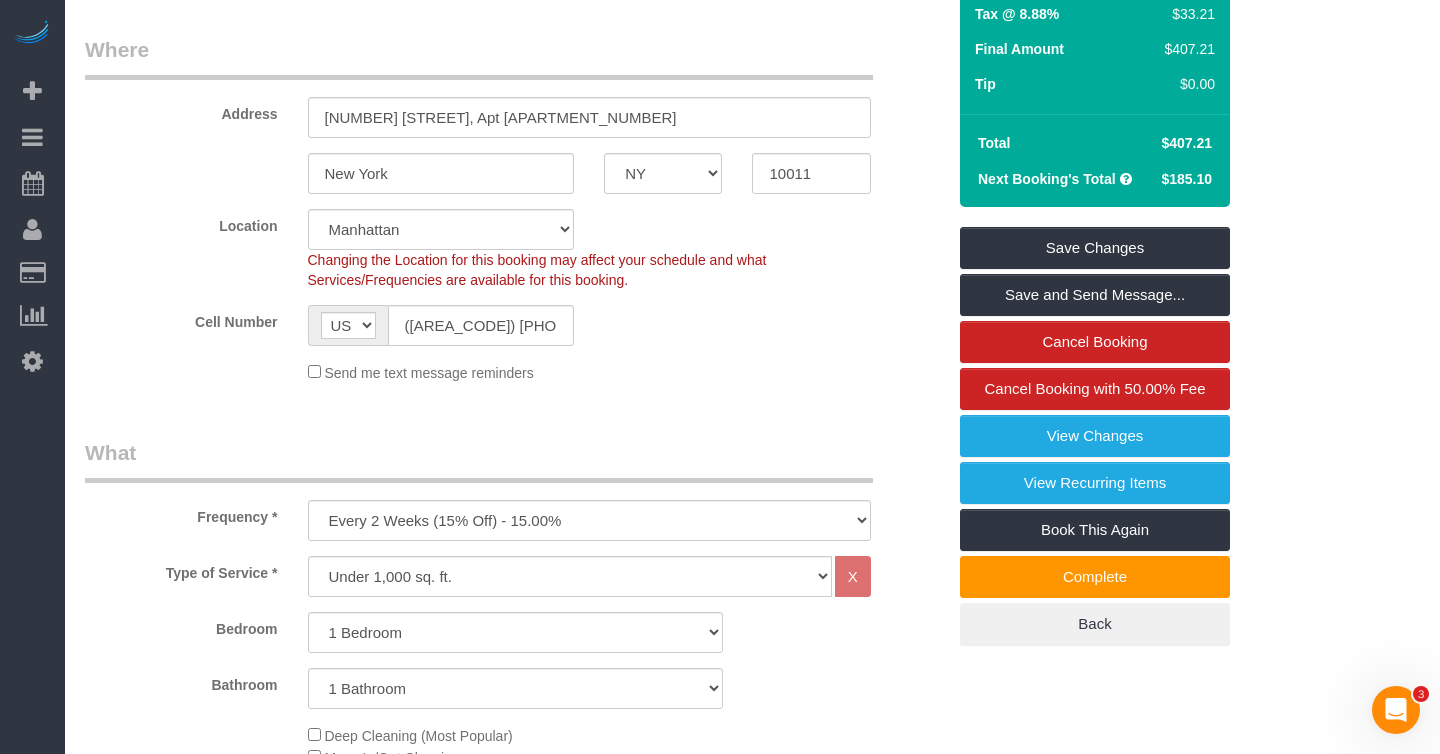 scroll, scrollTop: 0, scrollLeft: 0, axis: both 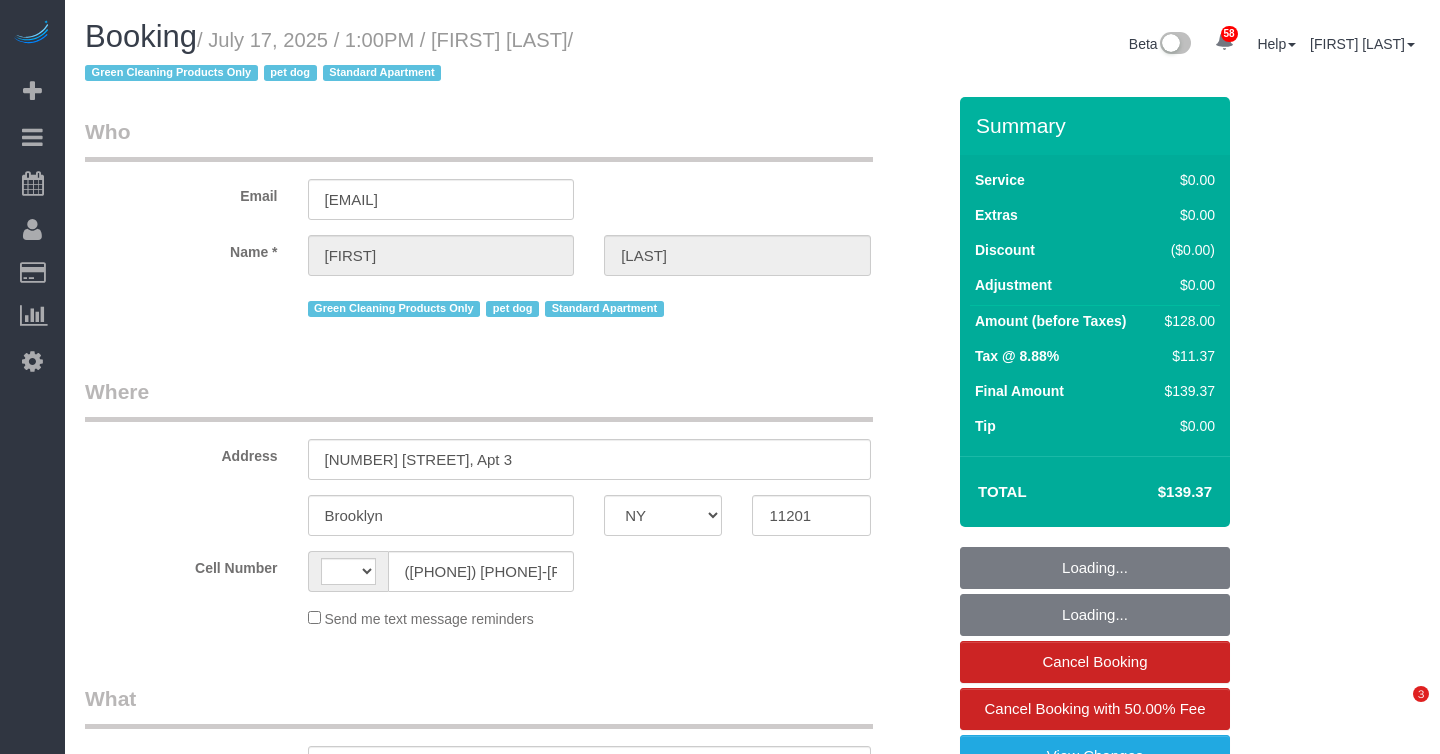 select on "NY" 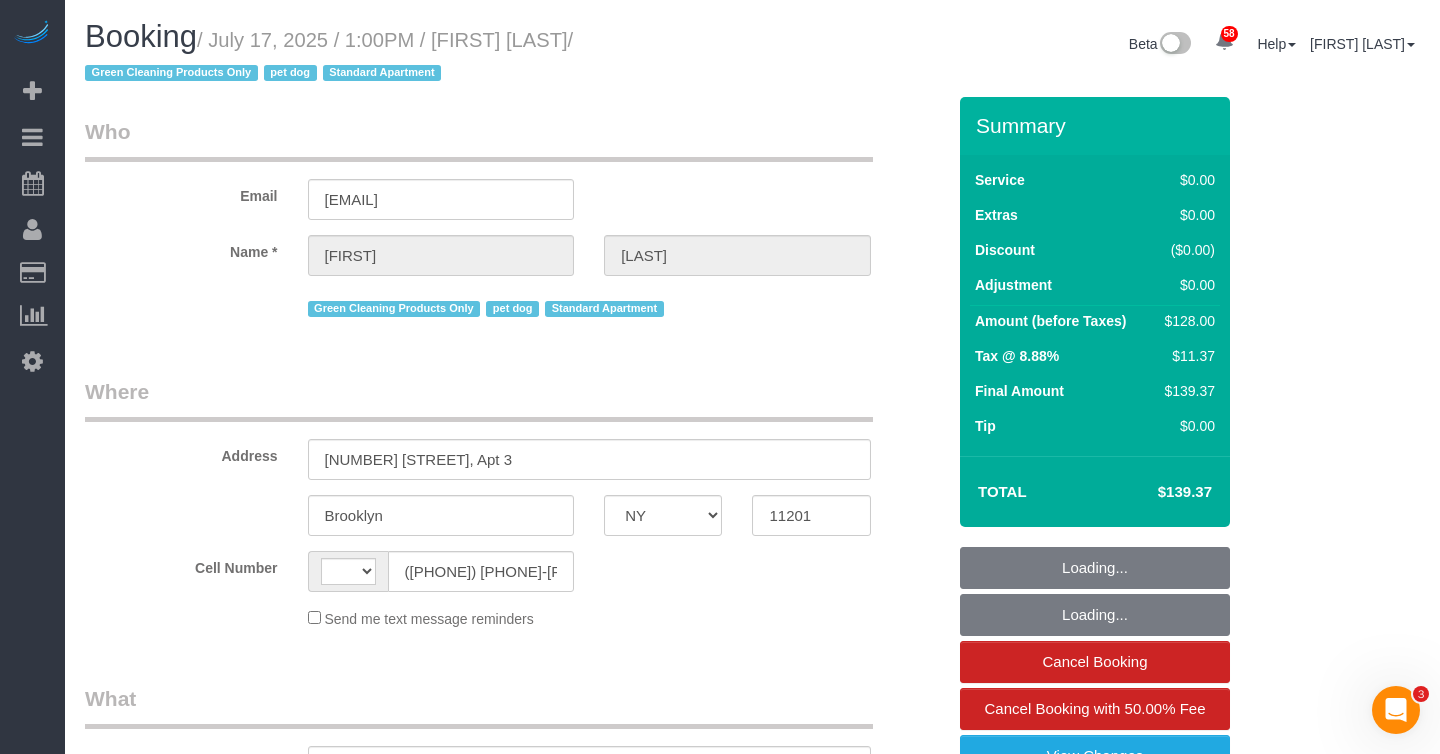 scroll, scrollTop: 0, scrollLeft: 0, axis: both 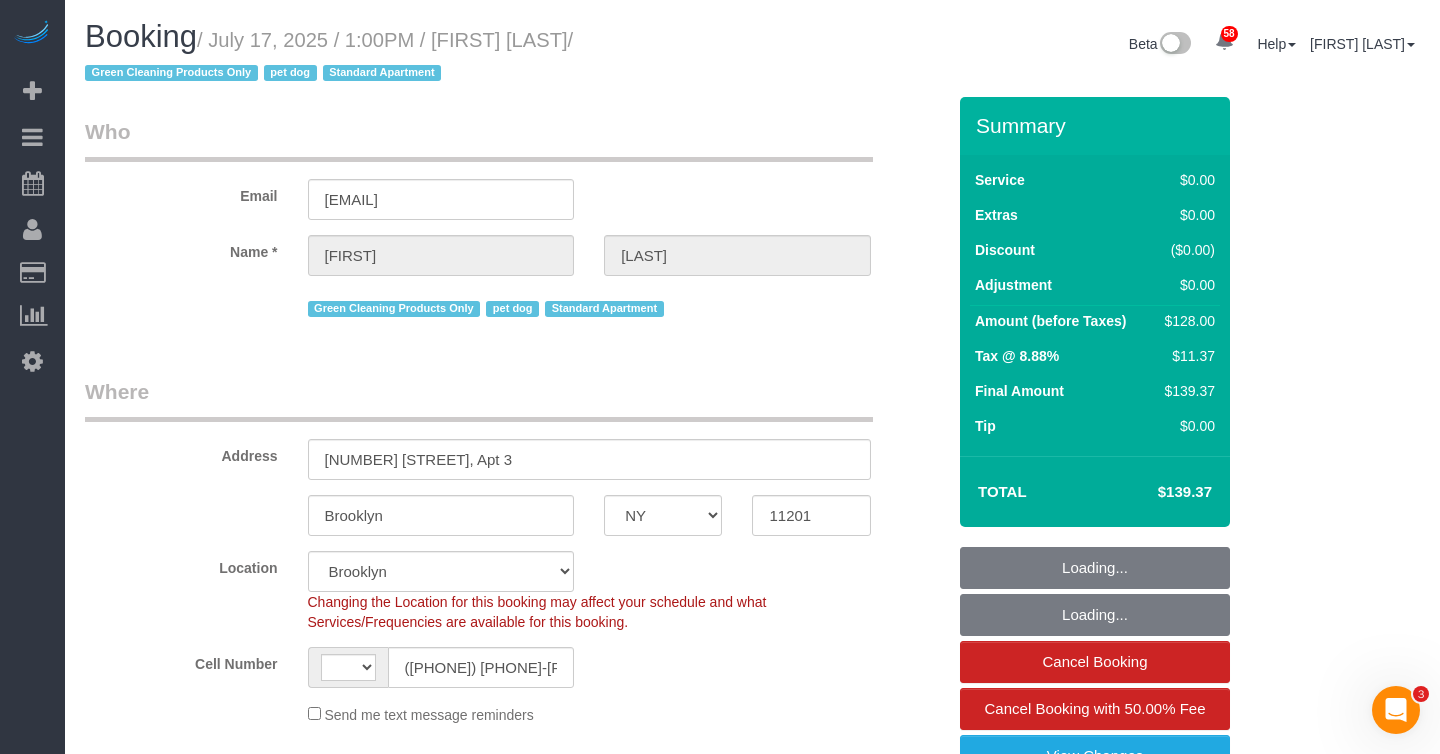 select on "string:US" 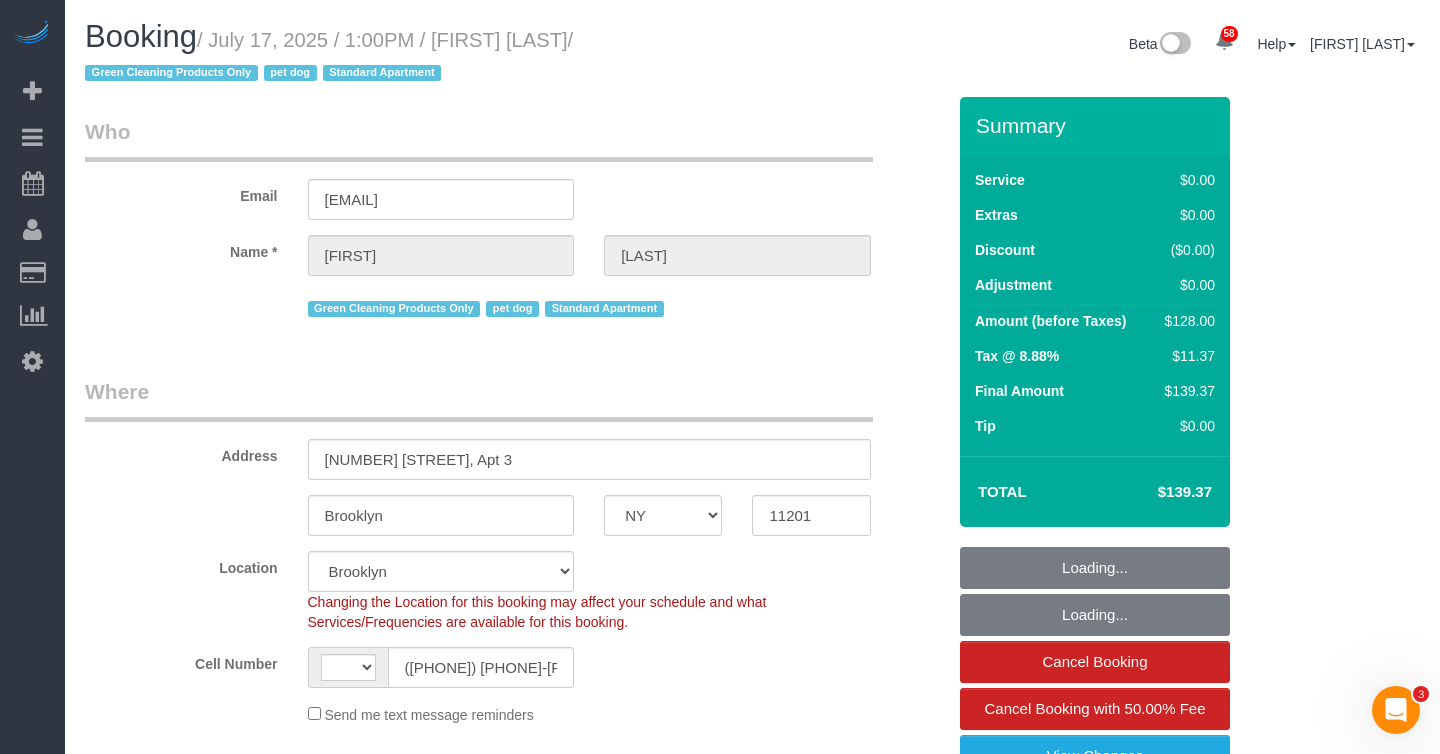 select on "object:978" 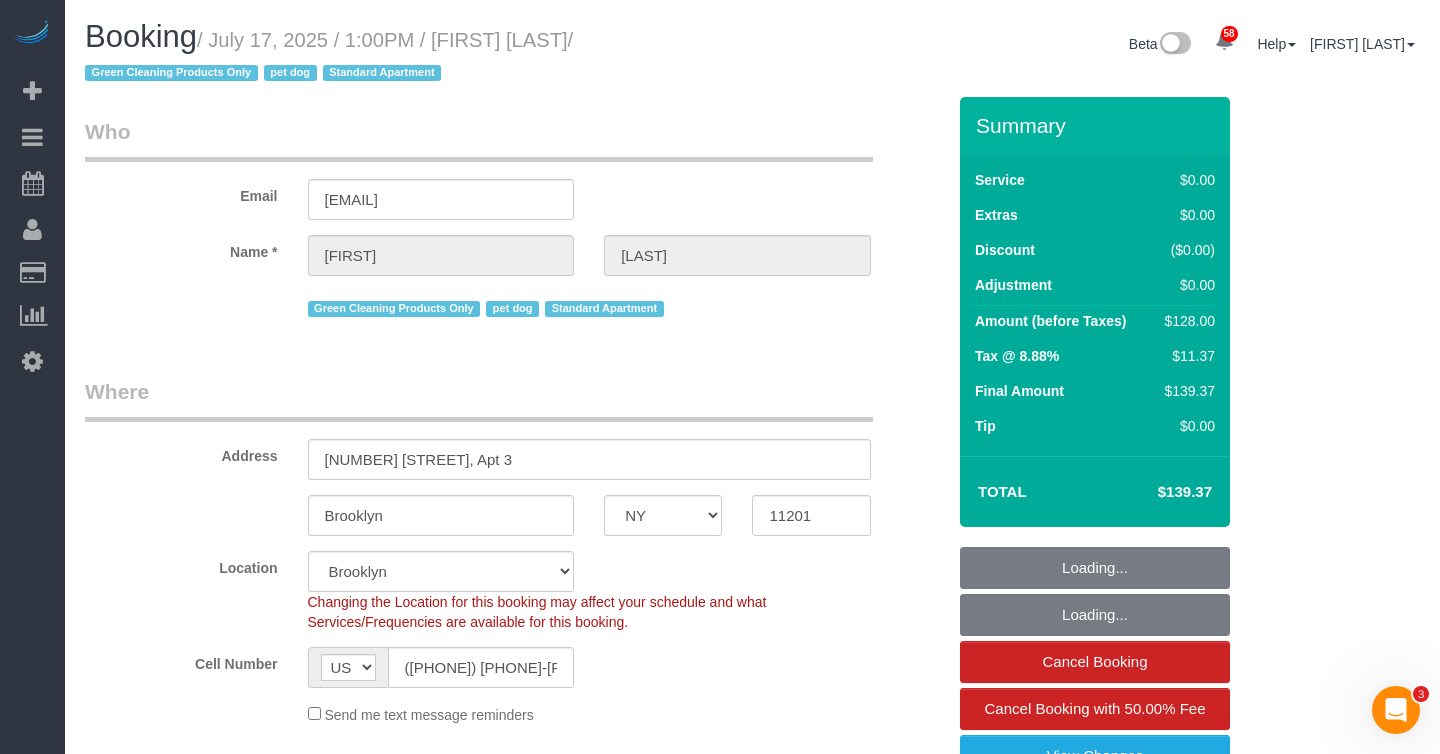select on "spot1" 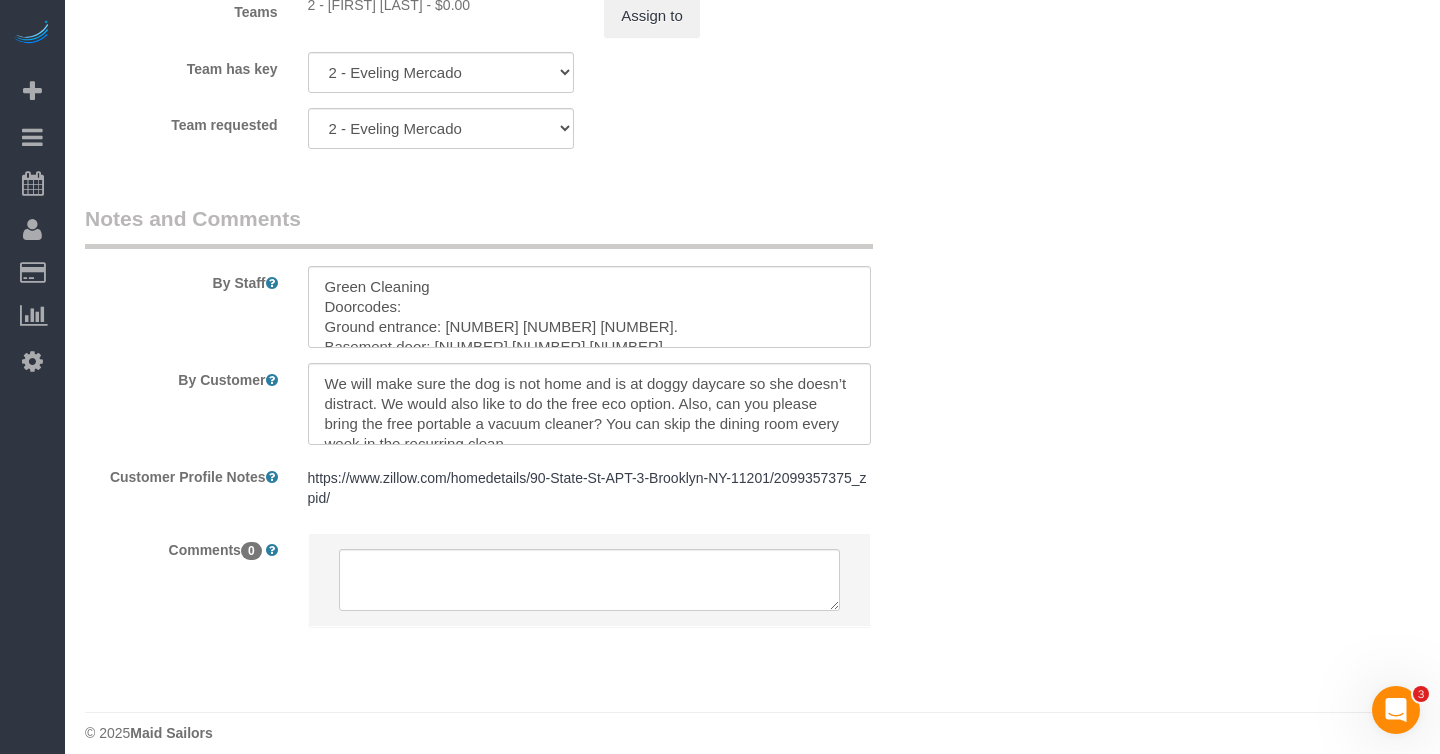 scroll, scrollTop: 2855, scrollLeft: 0, axis: vertical 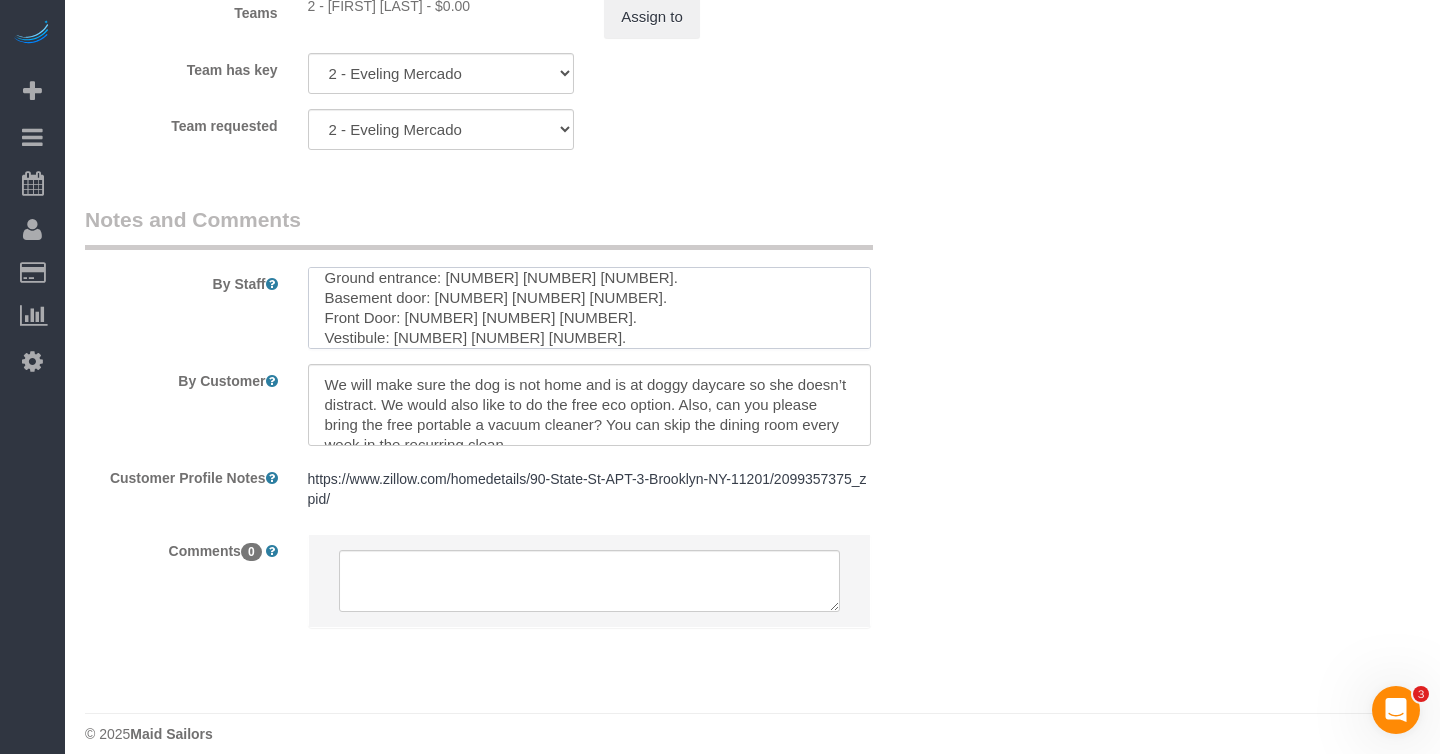 drag, startPoint x: 503, startPoint y: 300, endPoint x: 438, endPoint y: 300, distance: 65 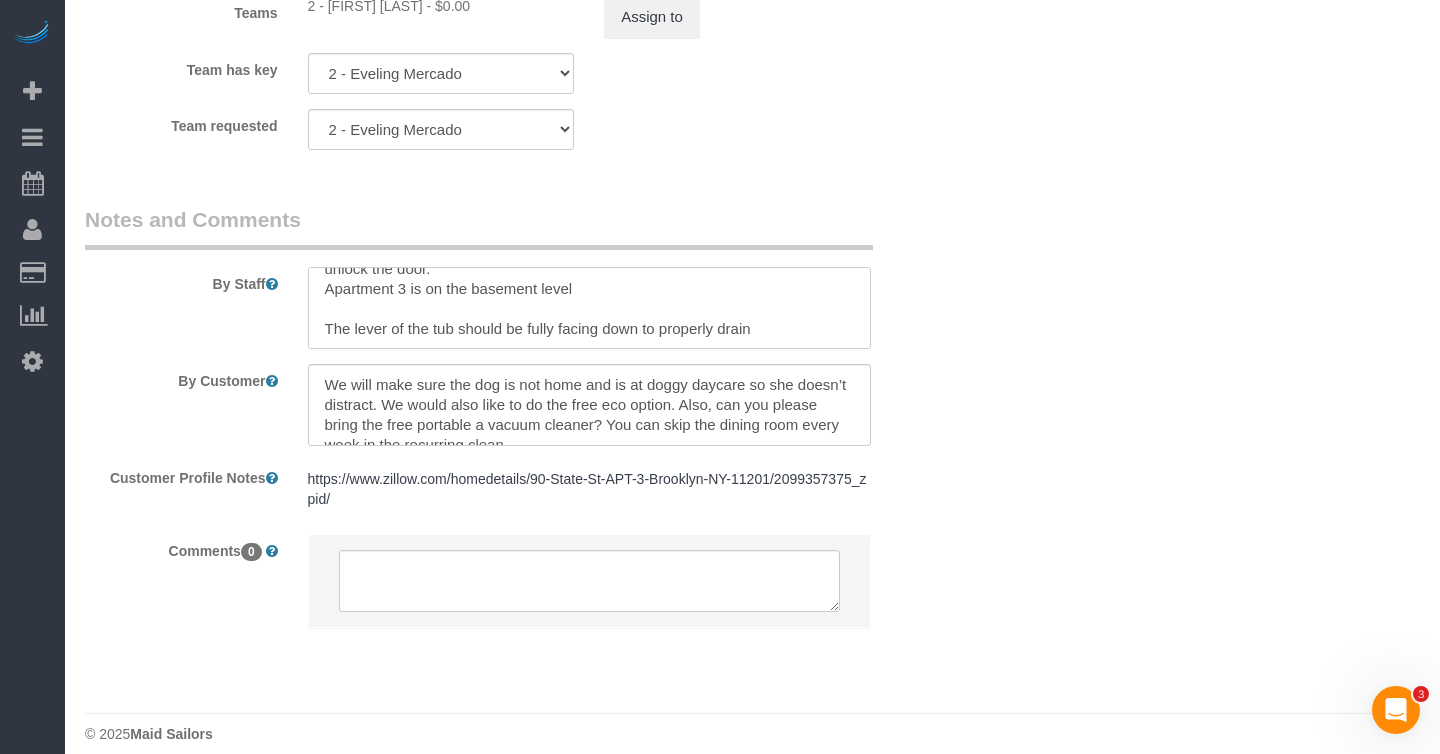 drag, startPoint x: 394, startPoint y: 339, endPoint x: 458, endPoint y: 305, distance: 72.47068 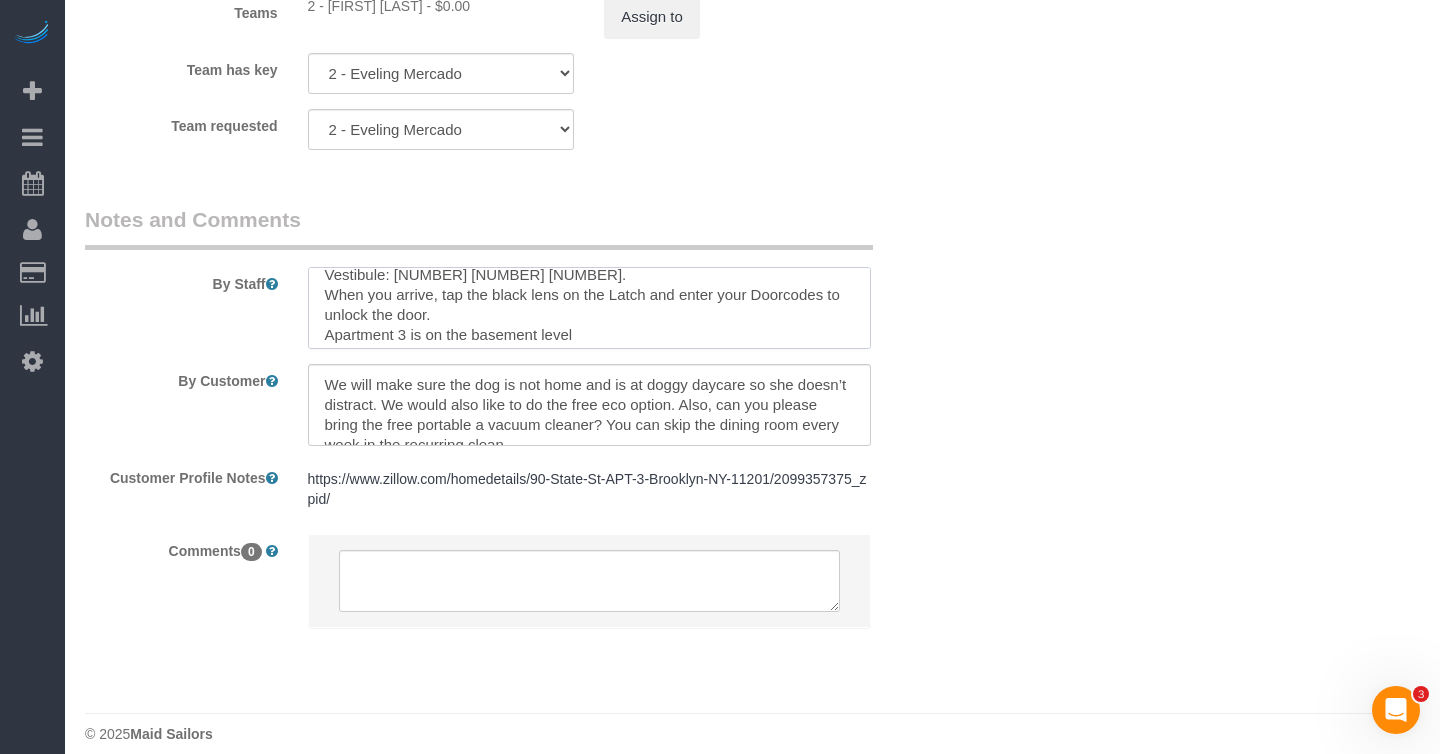 scroll, scrollTop: 88, scrollLeft: 0, axis: vertical 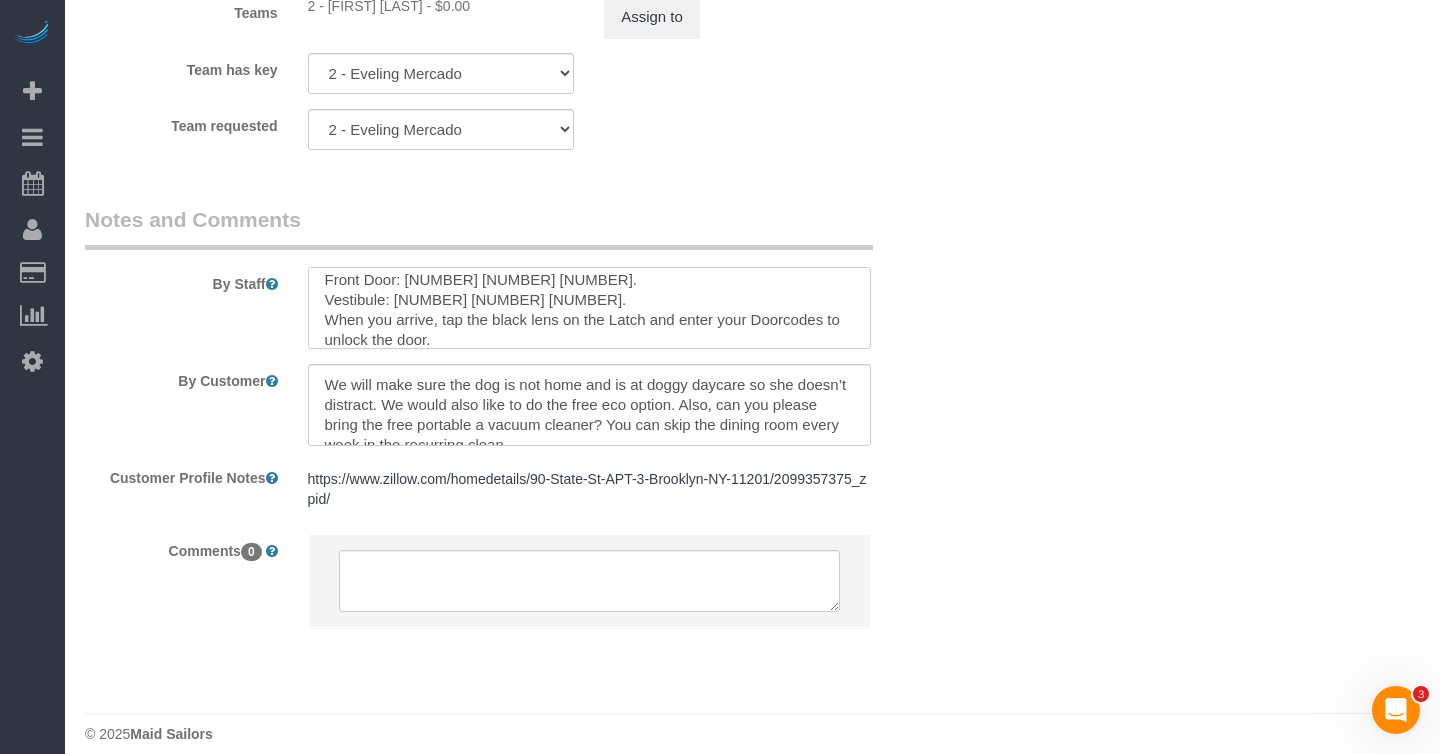 click at bounding box center (589, 308) 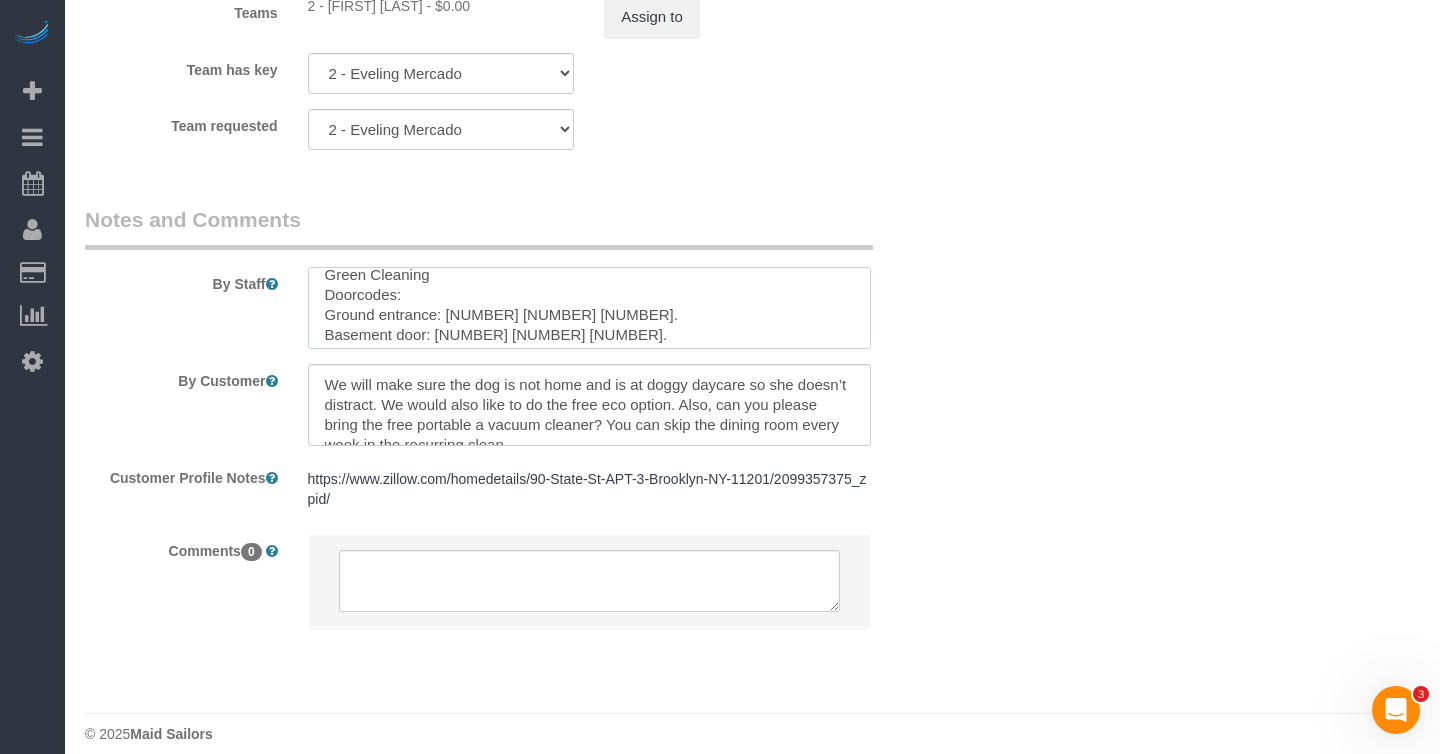 scroll, scrollTop: 47, scrollLeft: 0, axis: vertical 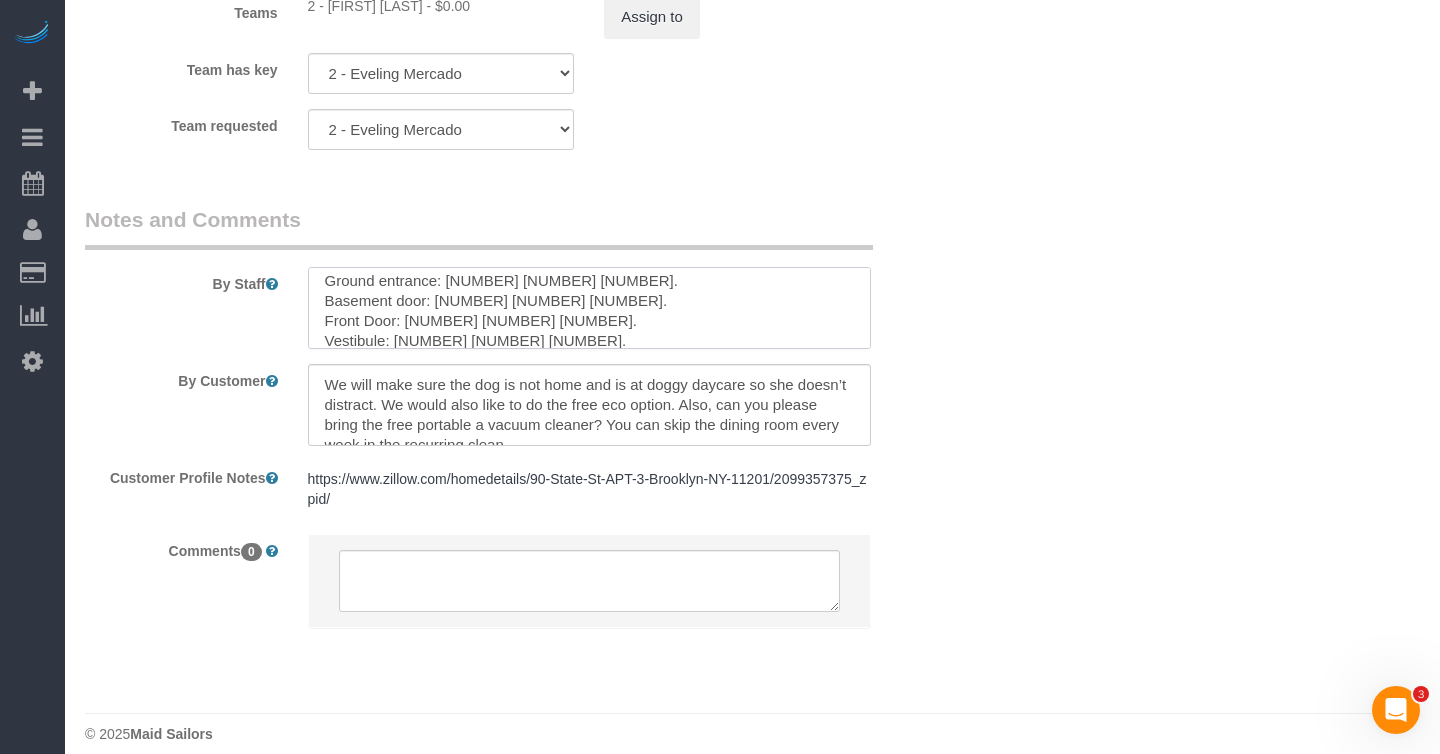drag, startPoint x: 512, startPoint y: 284, endPoint x: 448, endPoint y: 282, distance: 64.03124 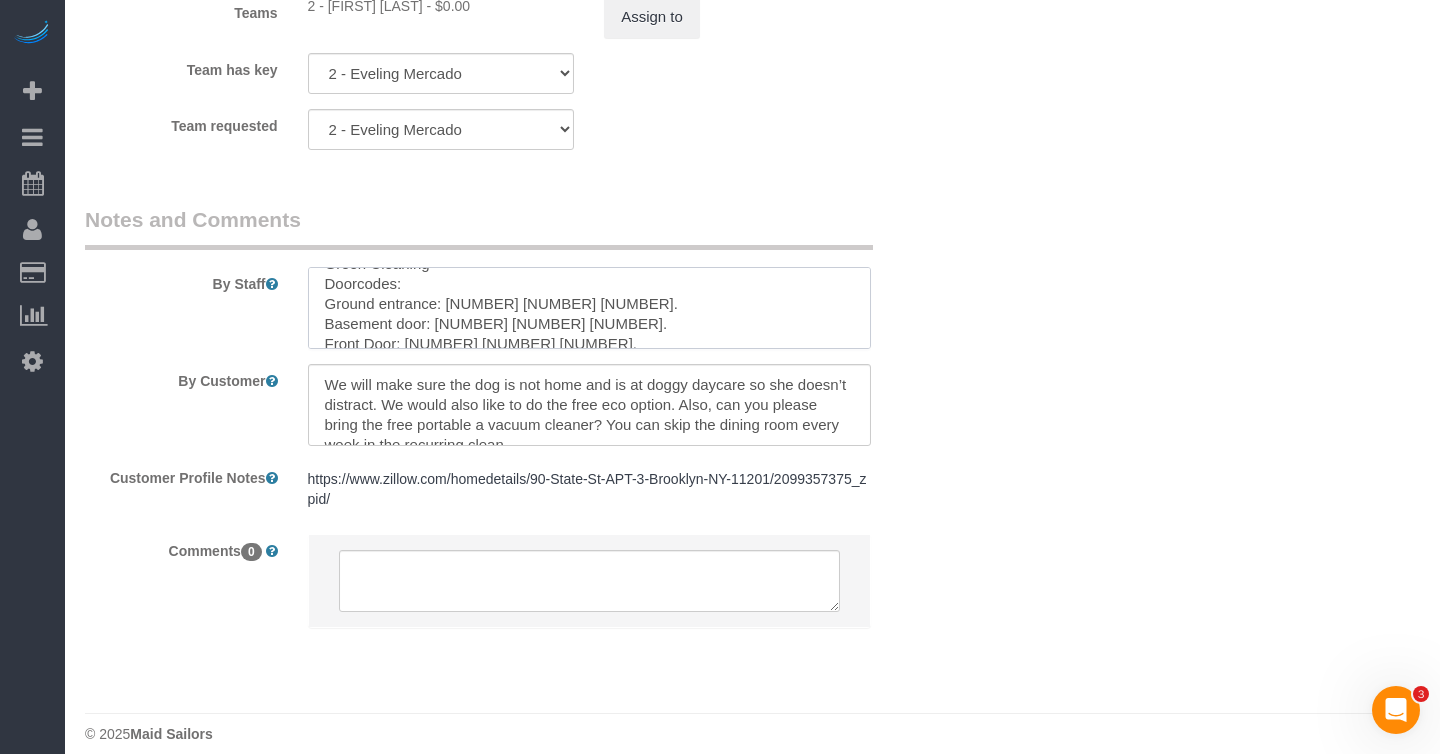 scroll, scrollTop: 0, scrollLeft: 0, axis: both 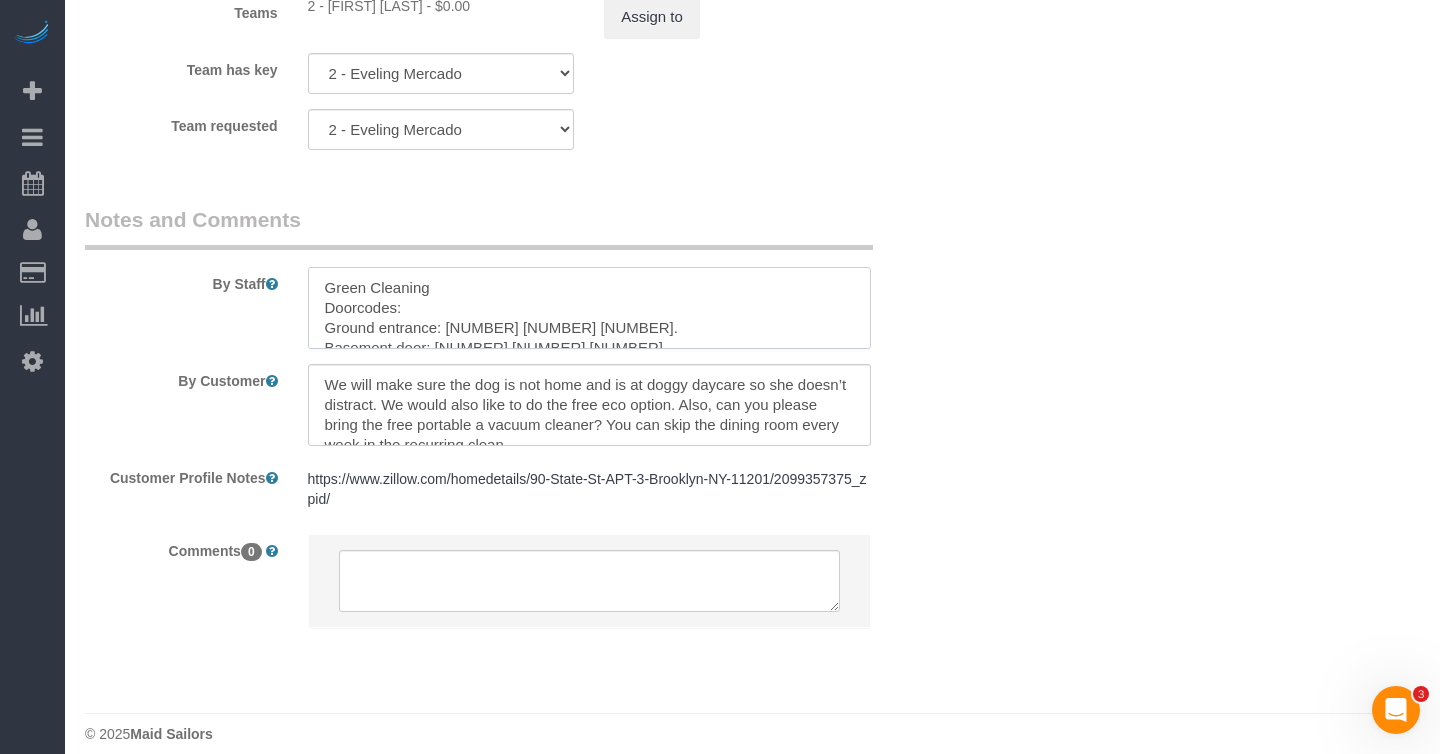 drag, startPoint x: 481, startPoint y: 341, endPoint x: 319, endPoint y: 313, distance: 164.40195 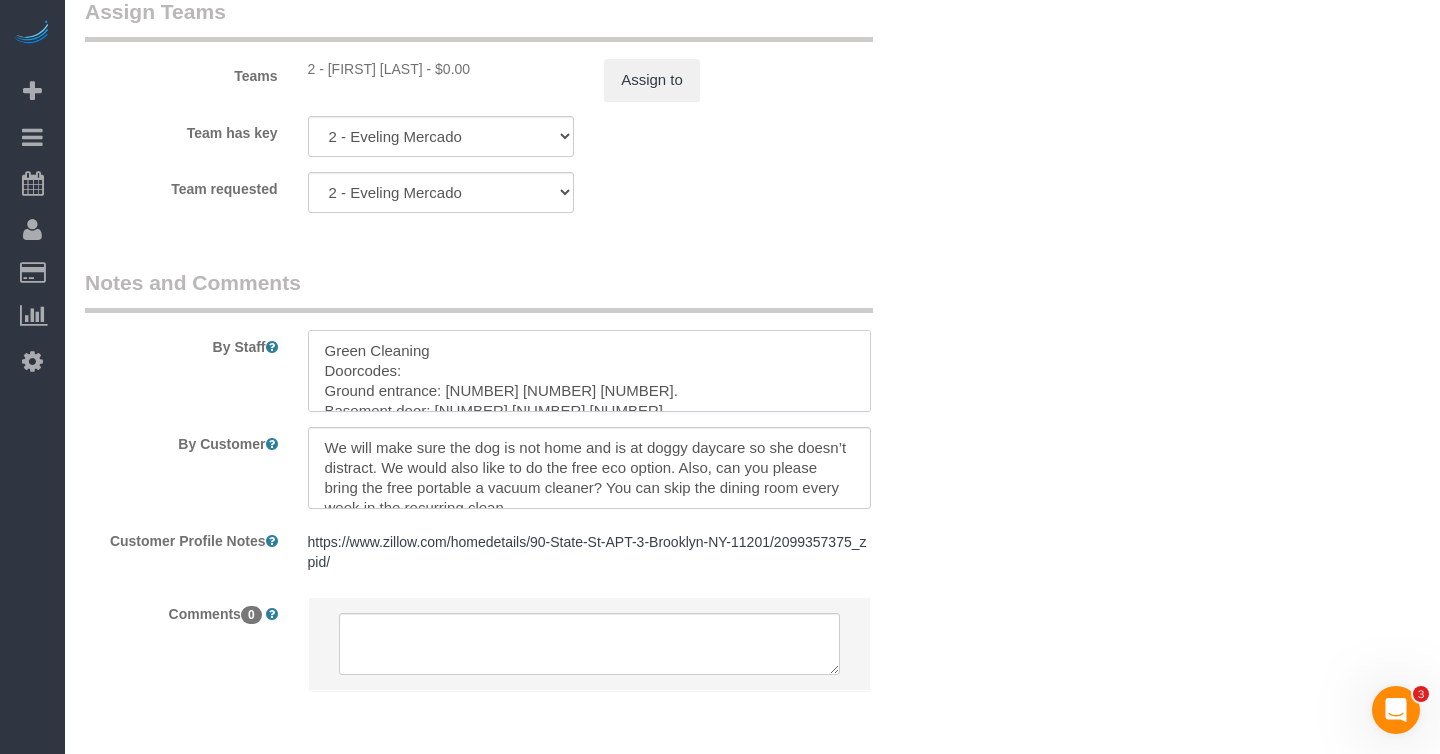 scroll, scrollTop: 2874, scrollLeft: 0, axis: vertical 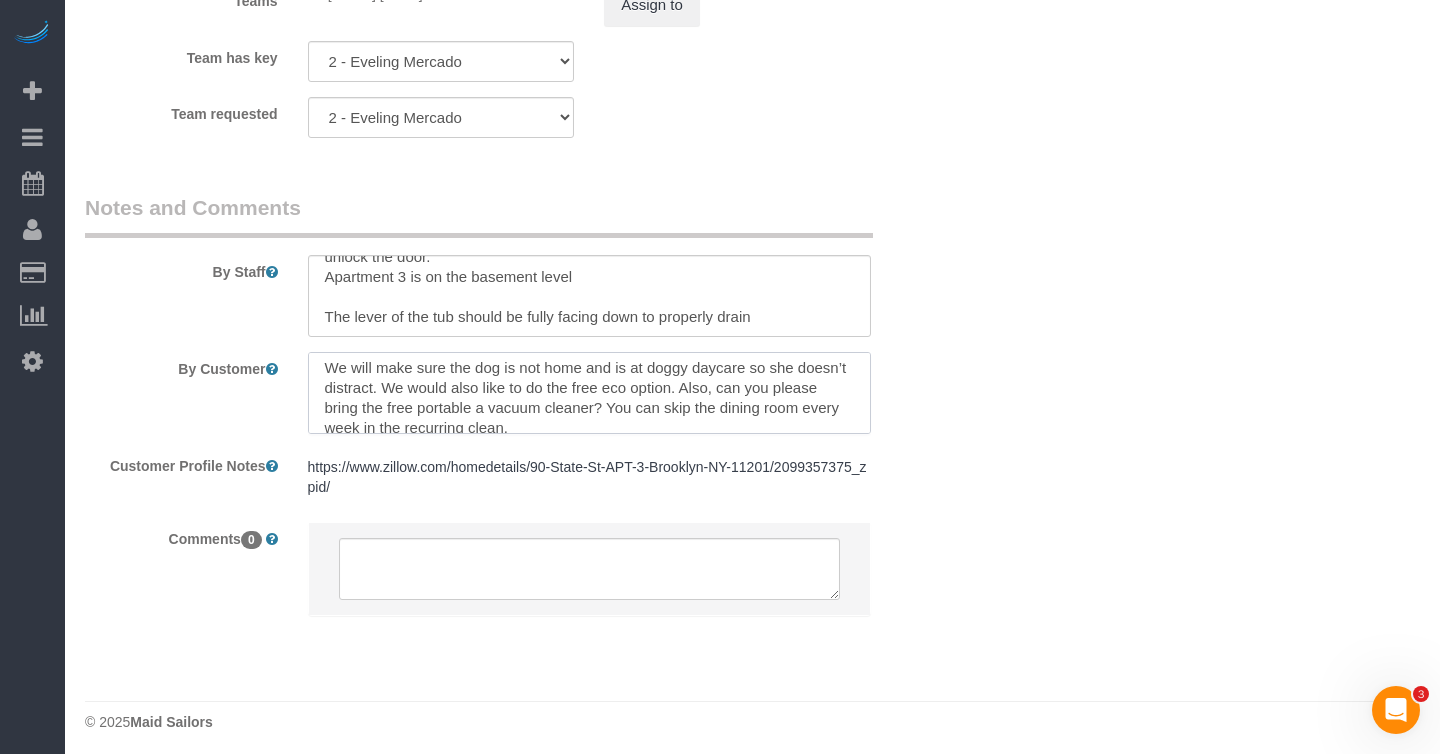 drag, startPoint x: 576, startPoint y: 387, endPoint x: 628, endPoint y: 392, distance: 52.23983 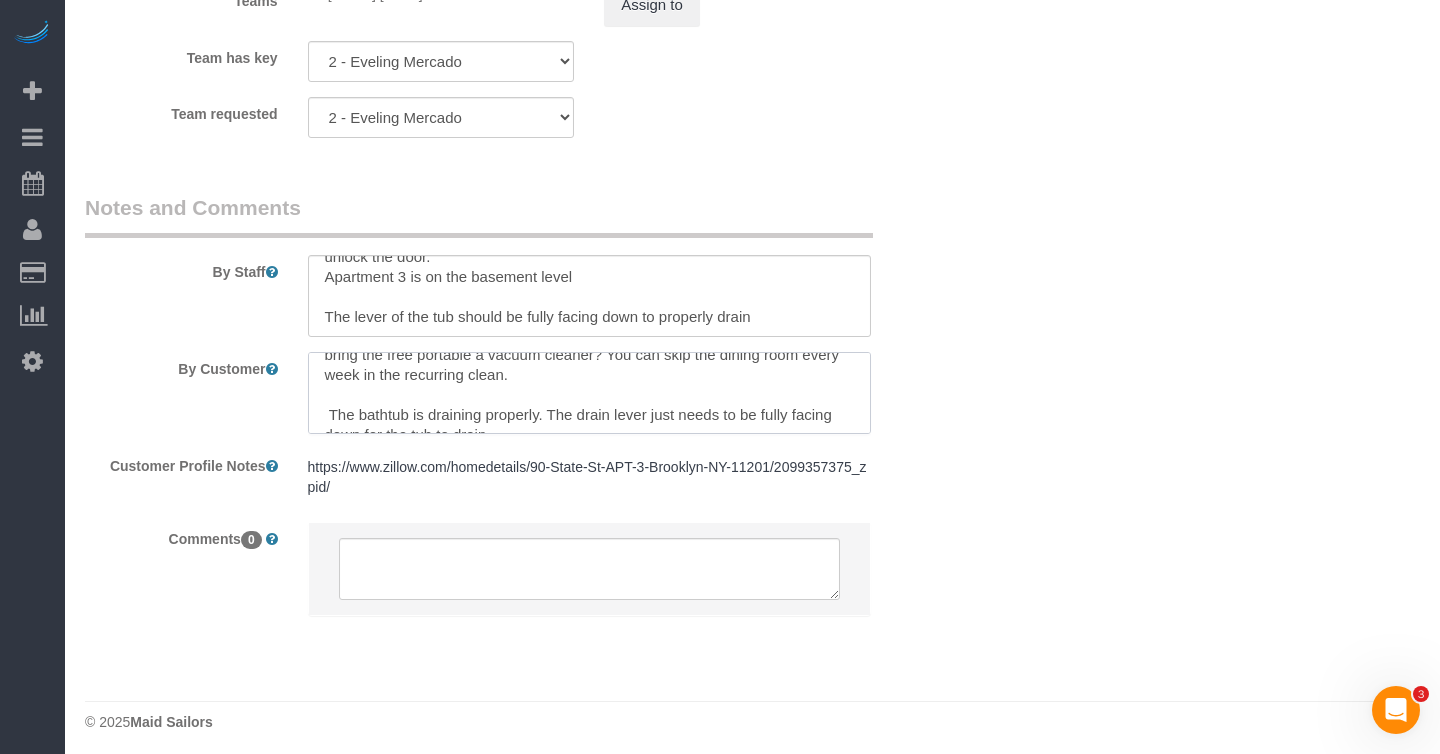 scroll, scrollTop: 52, scrollLeft: 0, axis: vertical 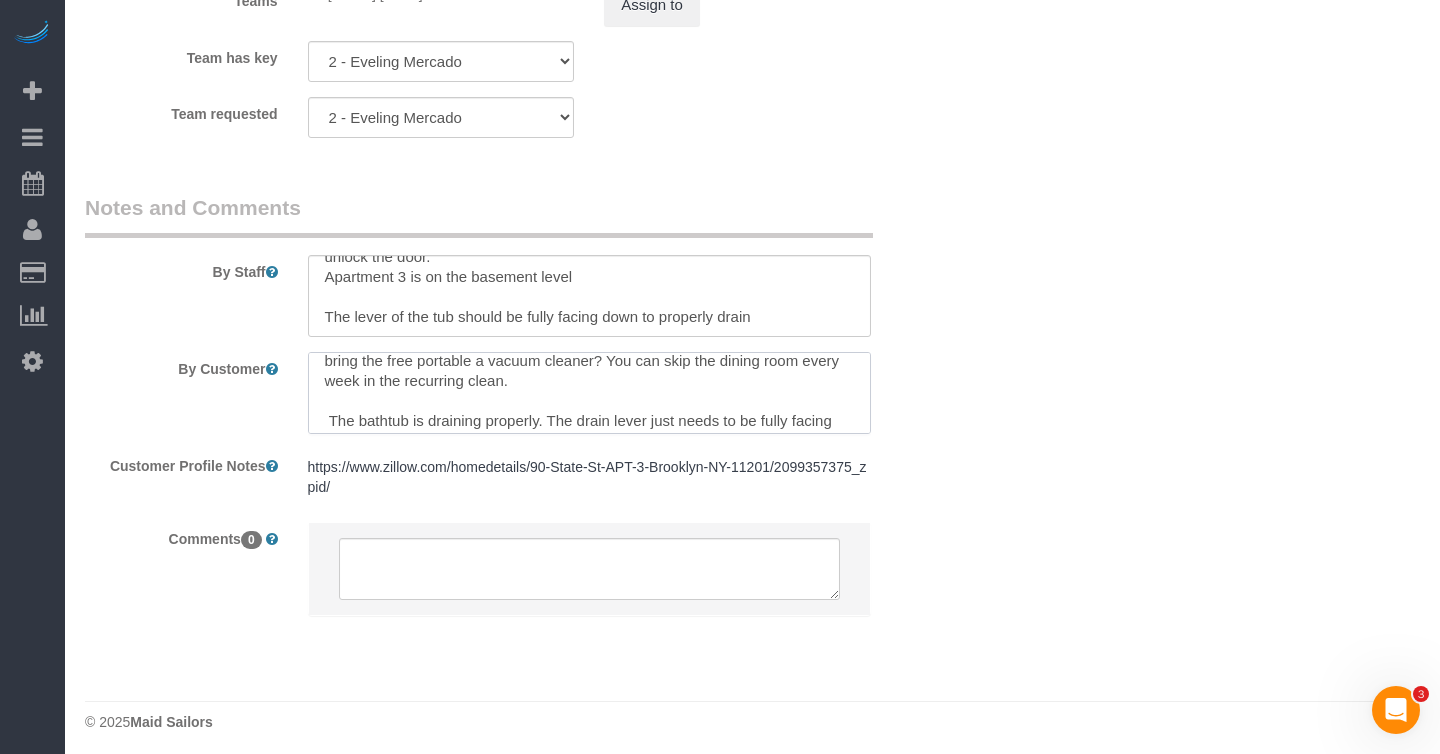 type on "We will make sure the dog is not home and is at doggy daycare so she doesn’t distract. We would also like to do the green clean option. Also, can you please bring the free portable a vacuum cleaner? You can skip the dining room every week in the recurring clean.
The bathtub is draining properly. The drain lever just needs to be fully facing down for the tub to drain." 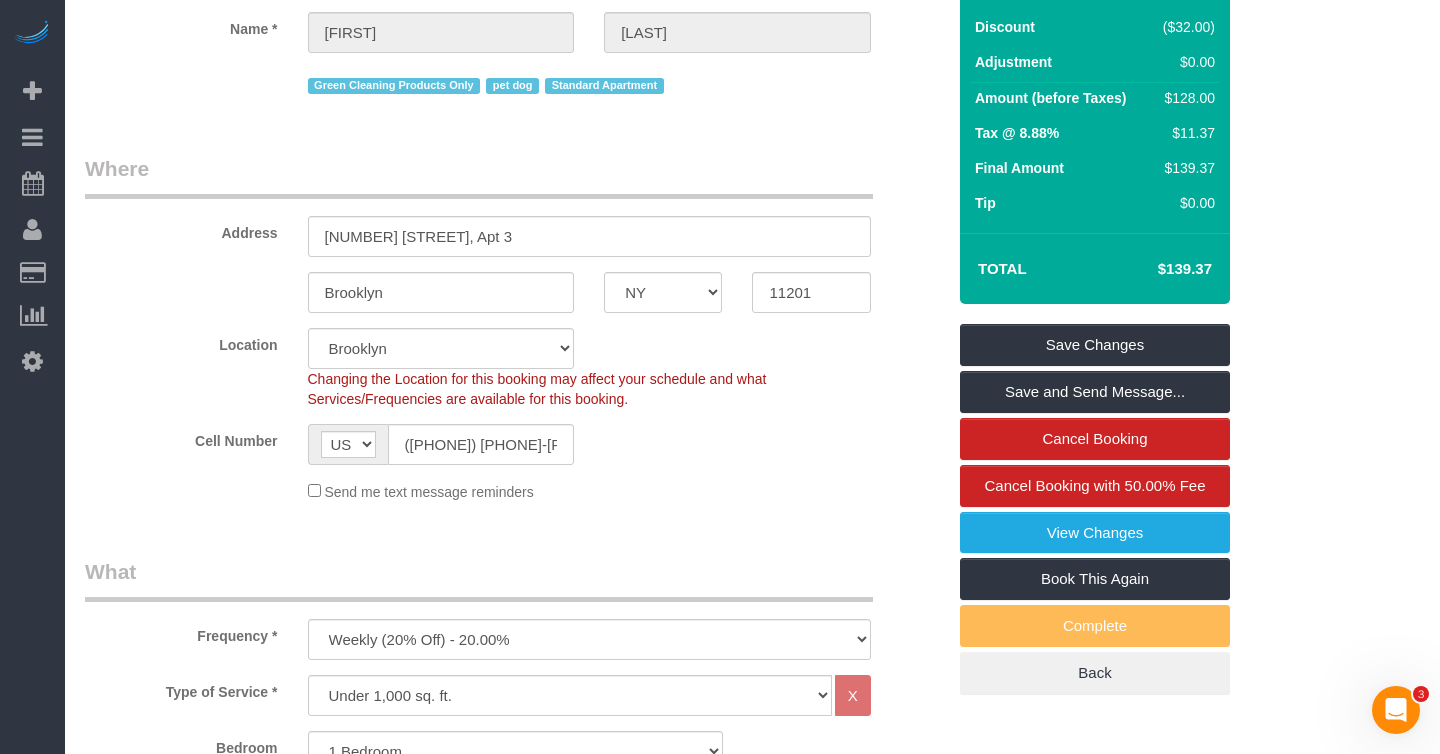 scroll, scrollTop: 0, scrollLeft: 0, axis: both 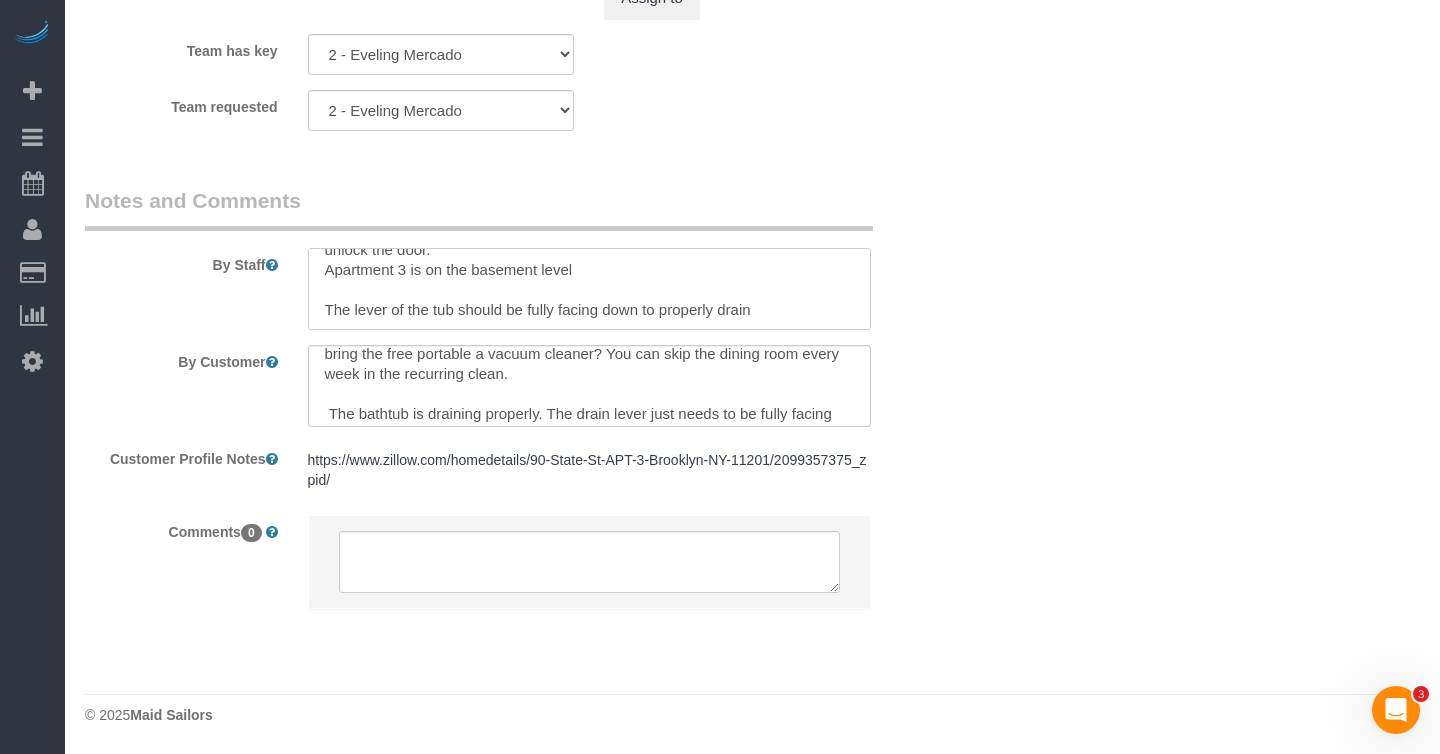 click at bounding box center (589, 289) 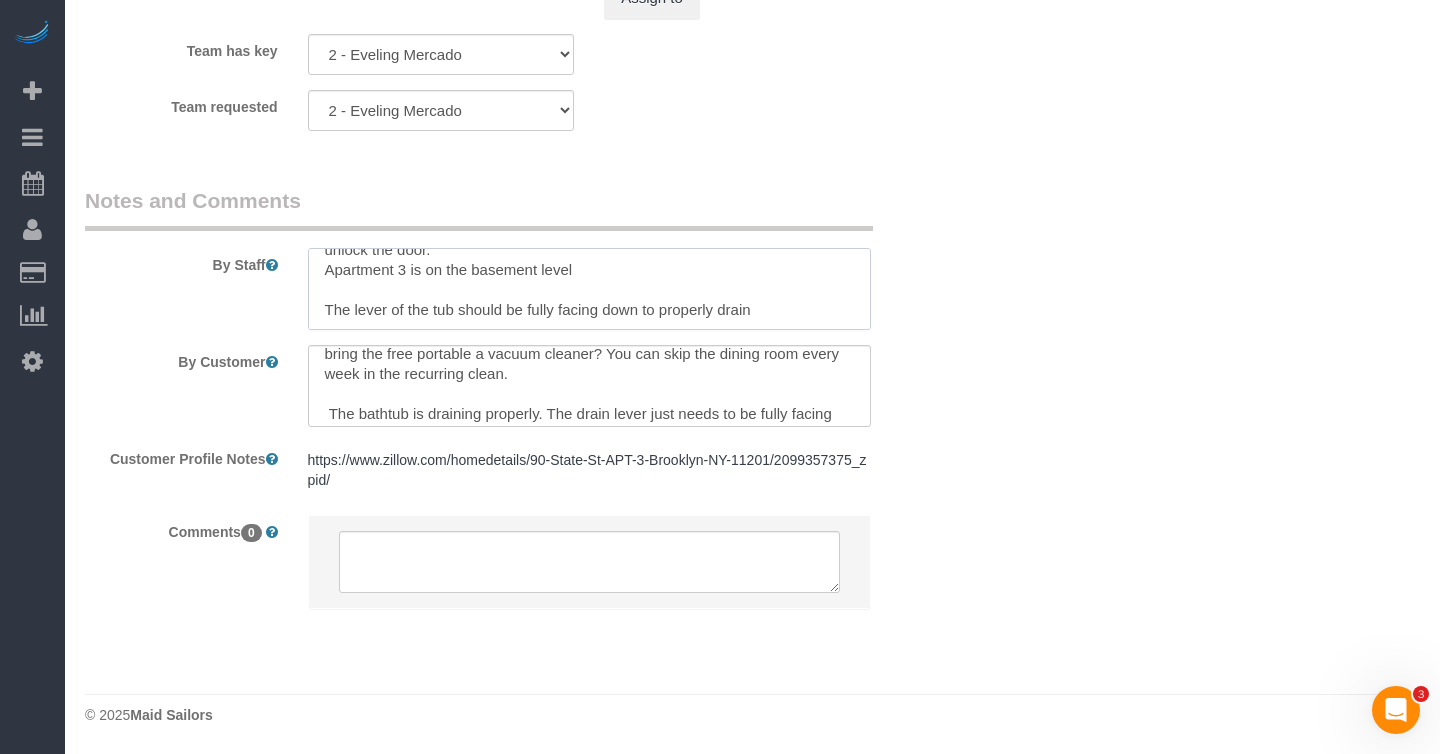 paste on "Just a reminder to please - 1) spray and wipe down the large blue couch with the Lysol fabric spray 2) remove recycling and trash and add news bags 3) vacuum 4) leave dirty sheets in the laundry bin by the bathroom" 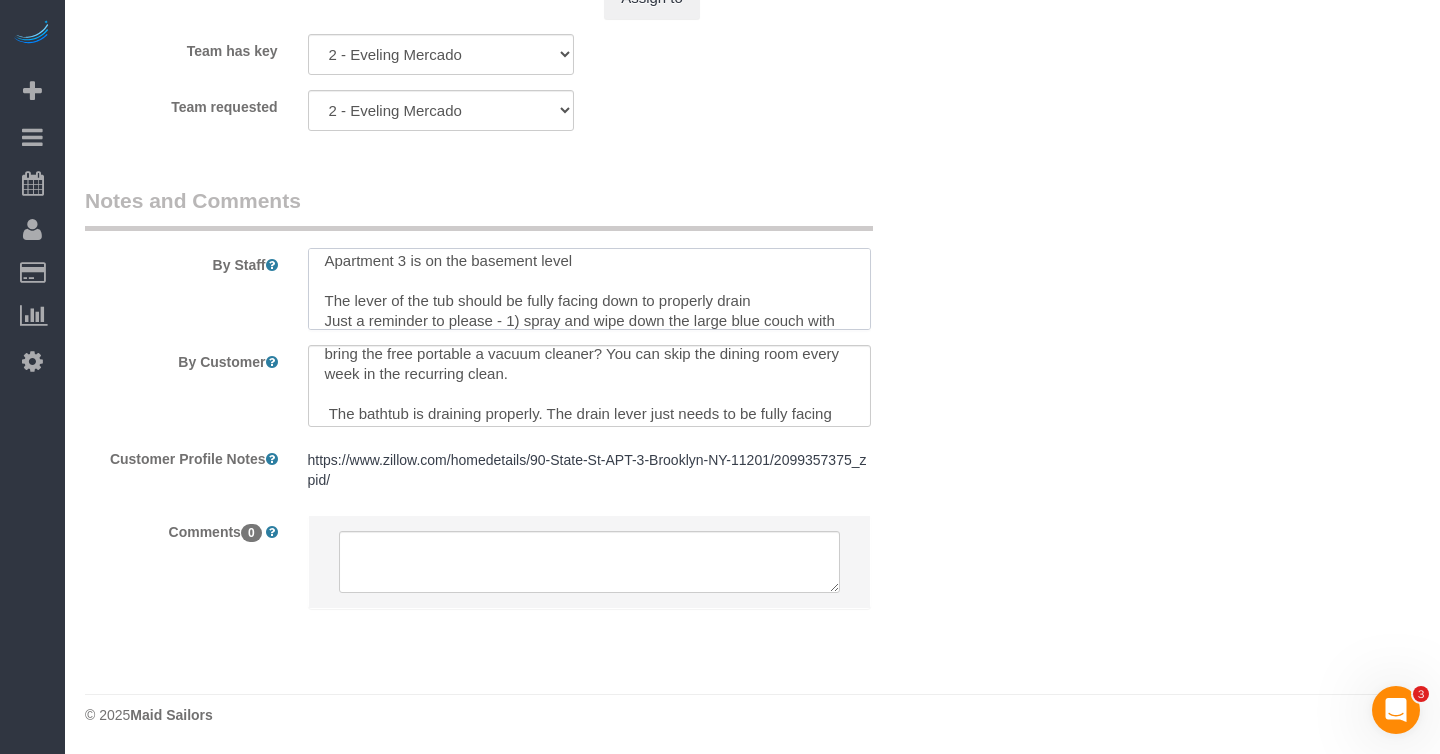 scroll, scrollTop: 208, scrollLeft: 0, axis: vertical 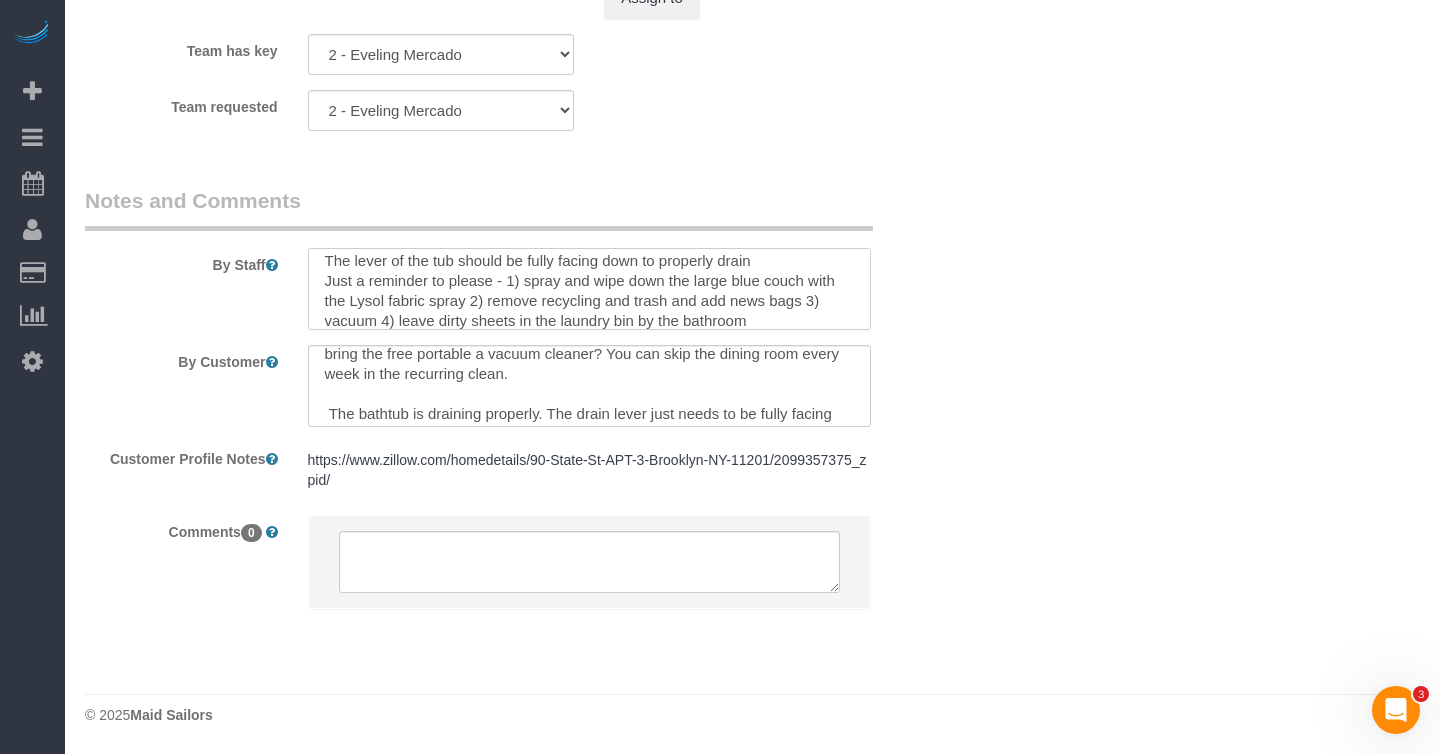 click at bounding box center (589, 289) 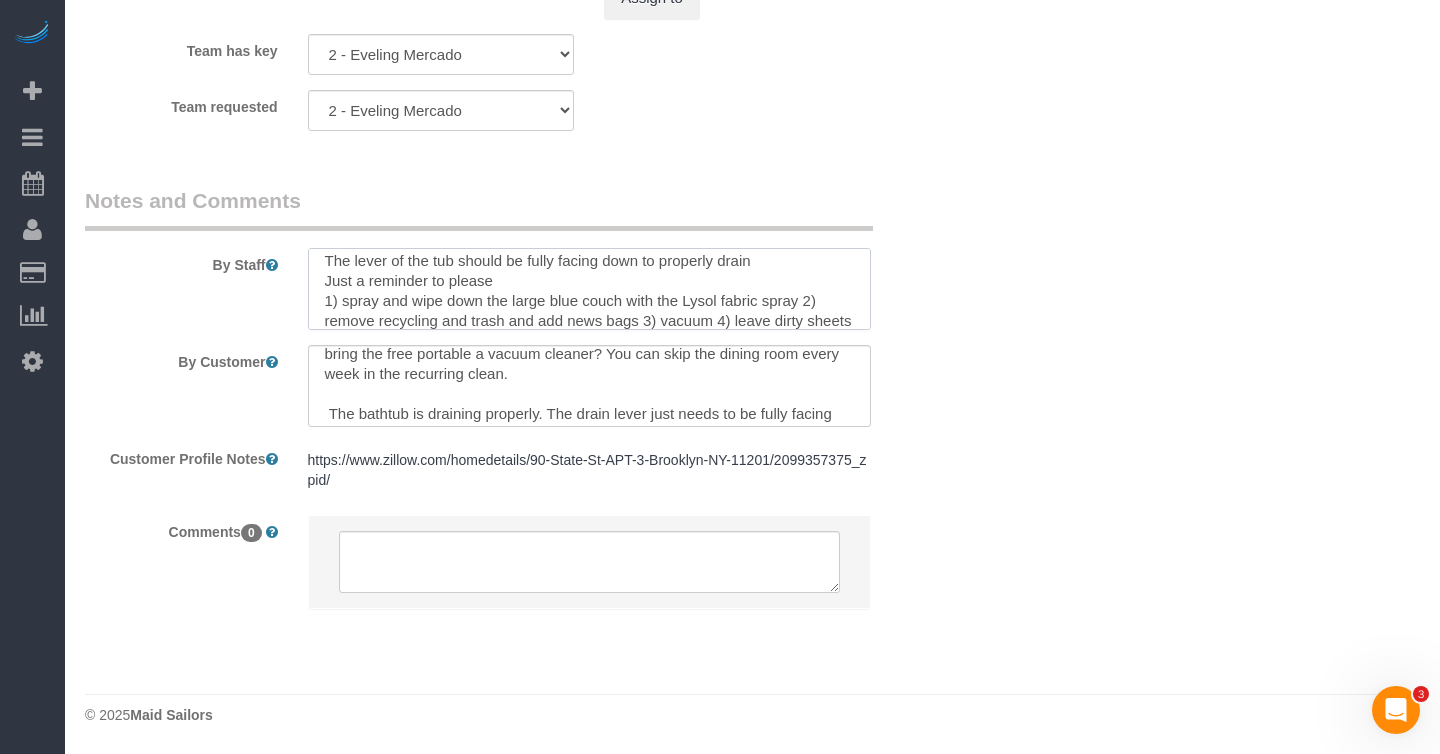 click at bounding box center (589, 289) 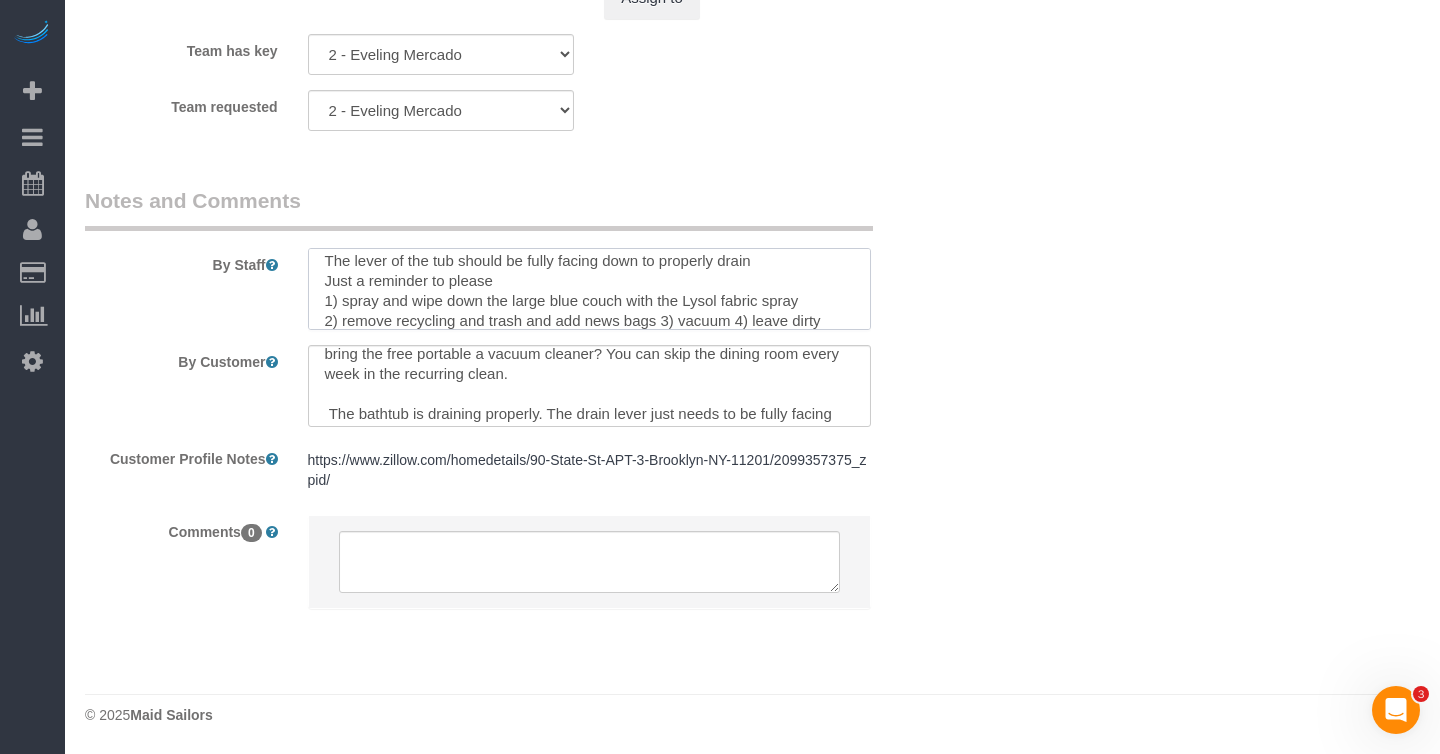 click at bounding box center (589, 289) 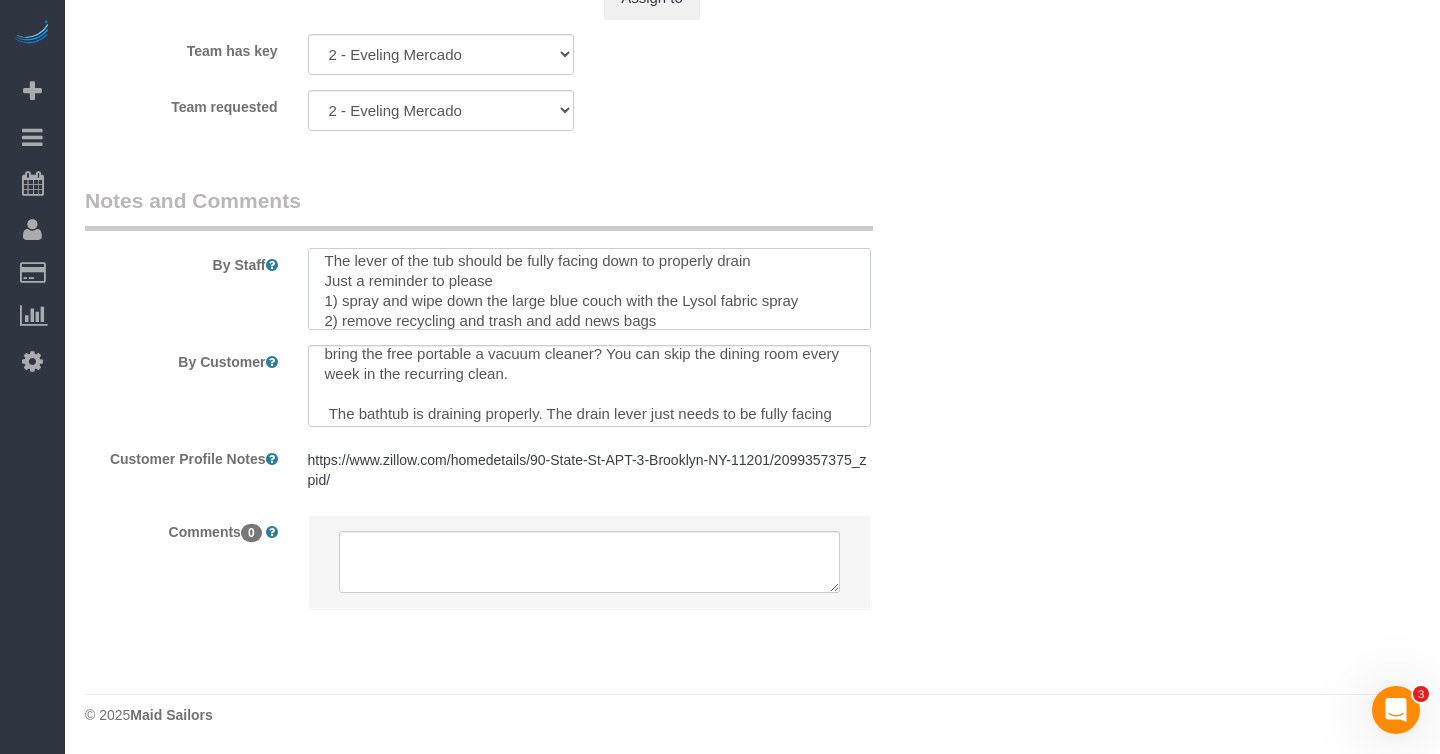 scroll, scrollTop: 228, scrollLeft: 0, axis: vertical 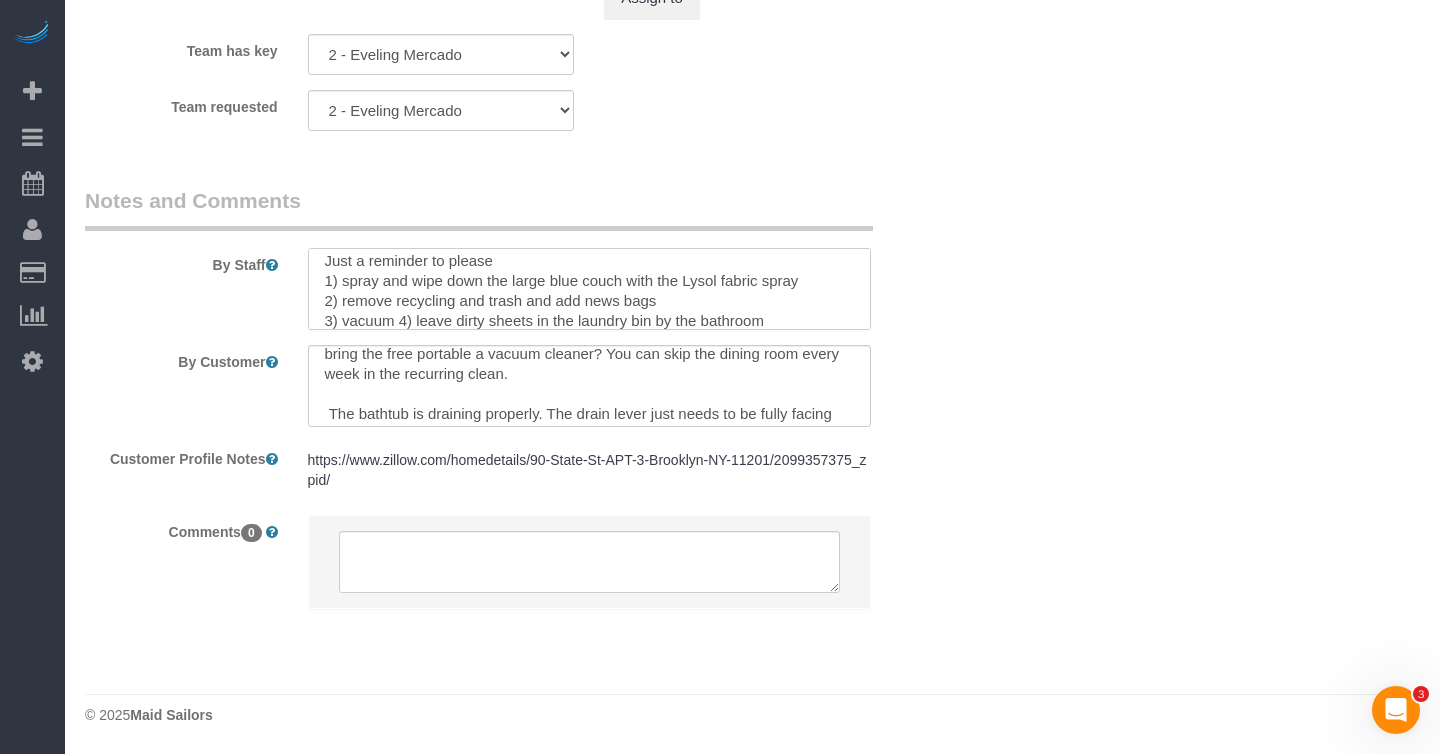 click at bounding box center (589, 289) 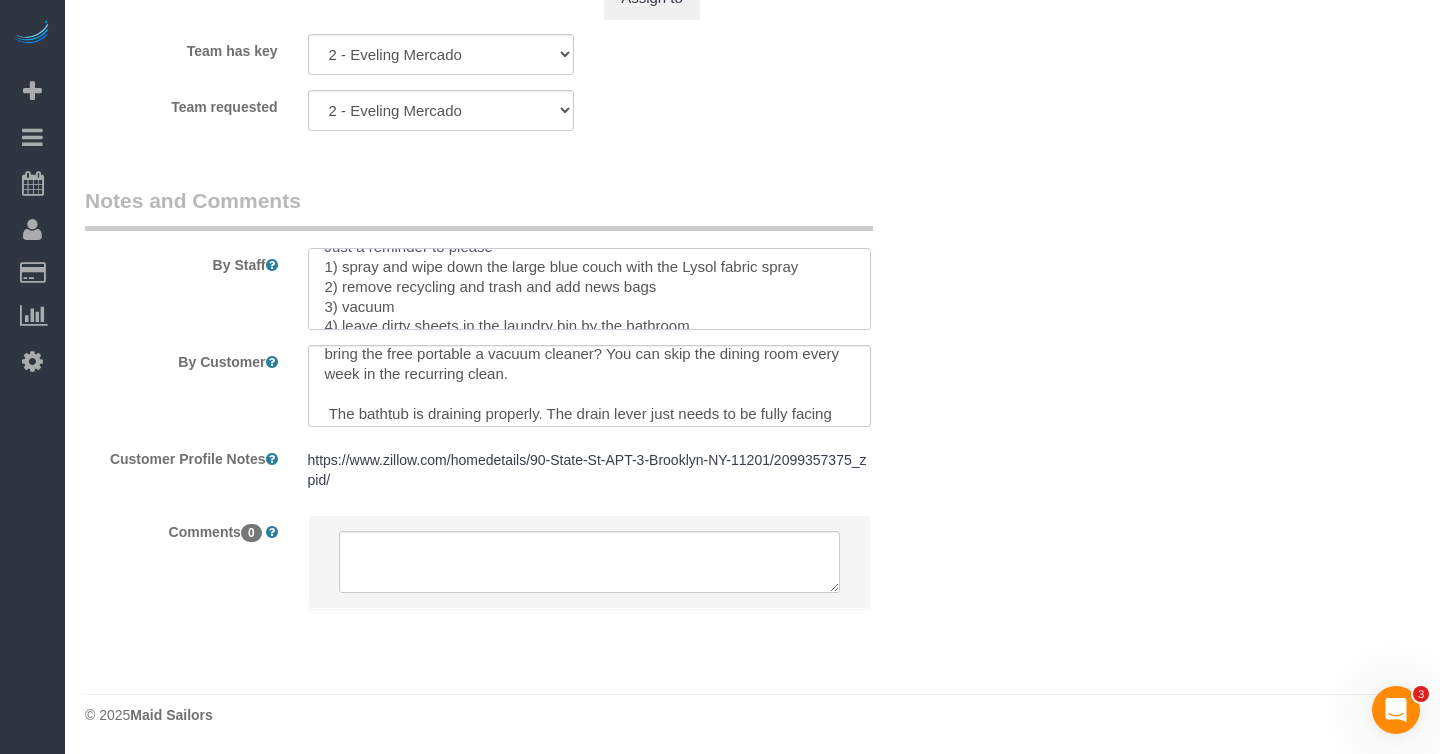 scroll, scrollTop: 259, scrollLeft: 0, axis: vertical 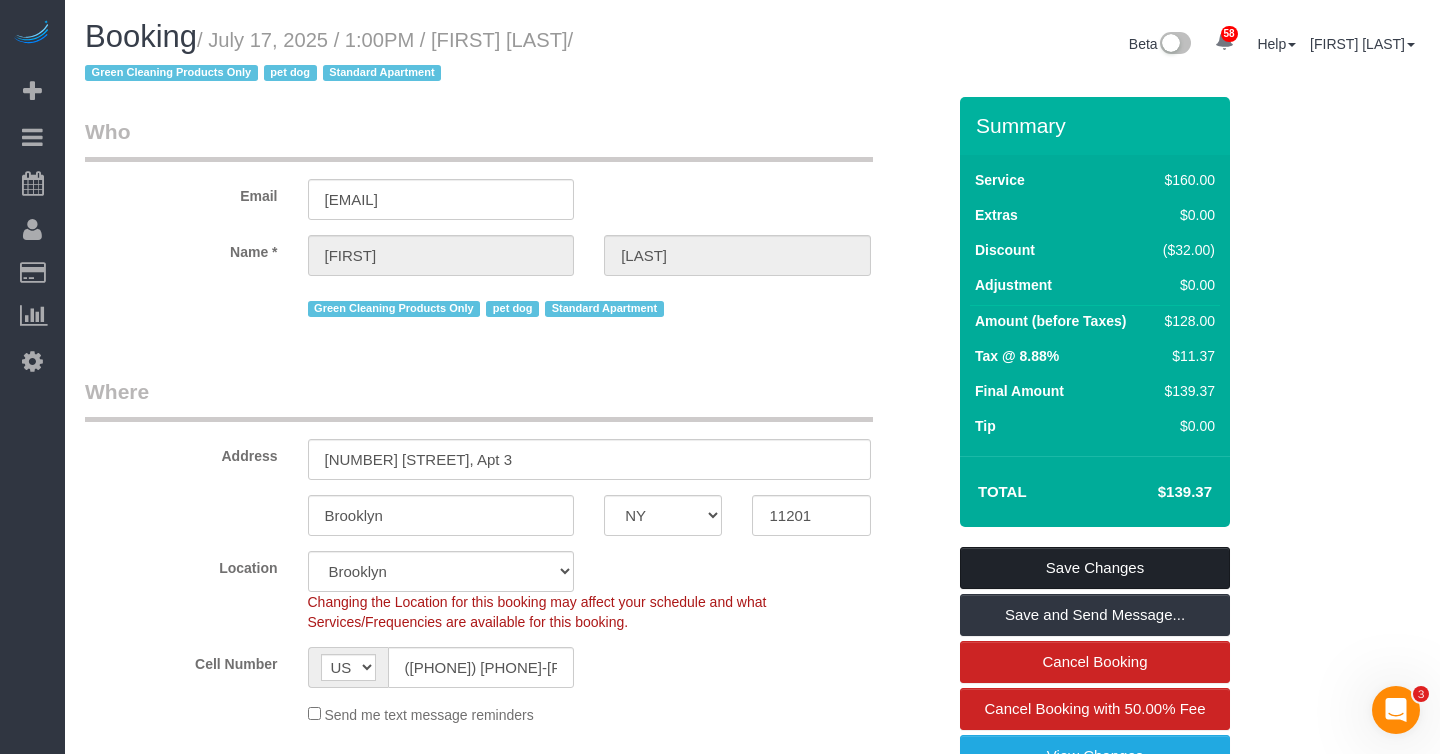type on "Green Cleaning
Doorcodes:
Ground entrance: 898 00 59.
Basement door: 530 10 87.
Front Door: 576 67 86.
Vestibule: 731 90 06.
When you arrive, tap the black lens on the Latch and enter your Doorcodes to unlock the door.
Apartment 3 is on the basement level
The lever of the tub should be fully facing down to properly drain
Just a reminder to please
1) spray and wipe down the large blue couch with the Lysol fabric spray
2) remove recycling and trash and add news bags
3) vacuum
4) leave dirty sheets in the laundry bin by the bathroom" 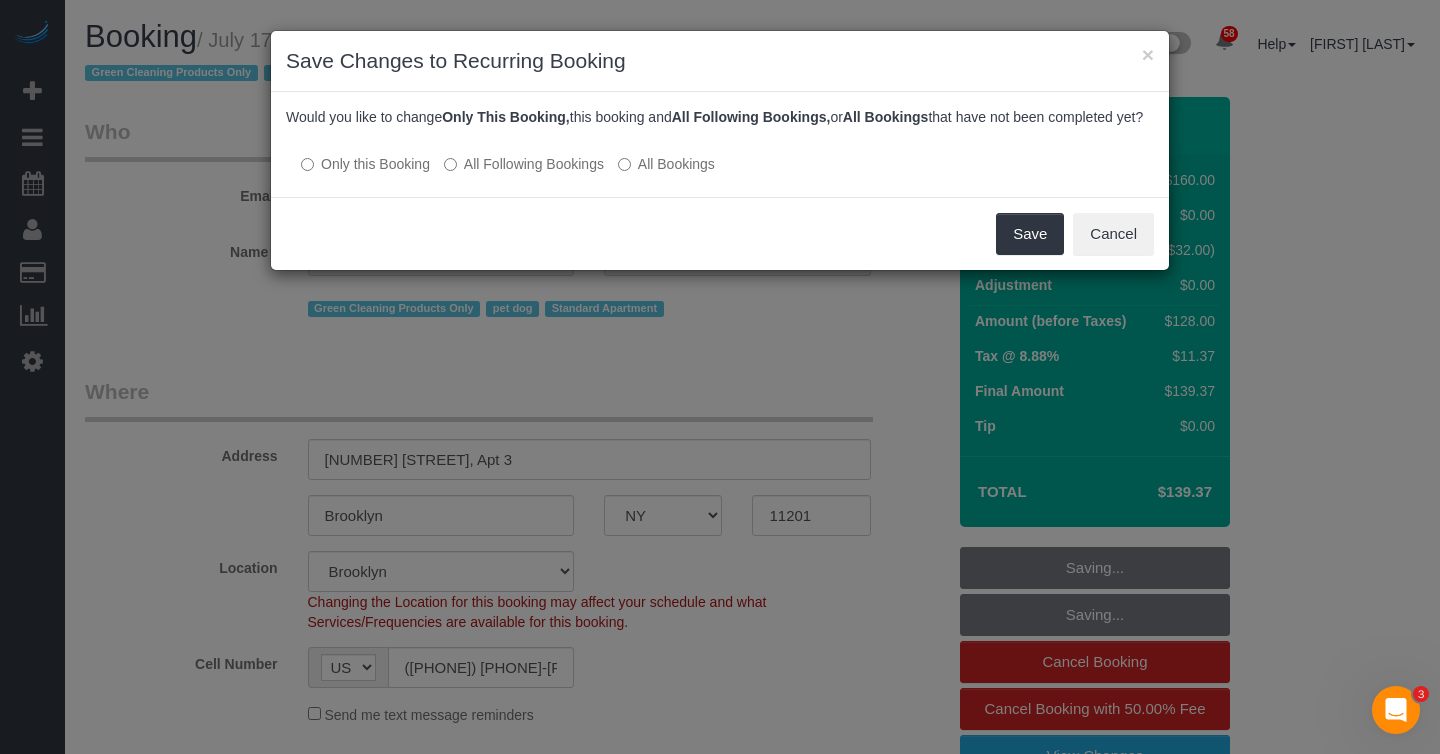 click on "All Following Bookings" at bounding box center (524, 164) 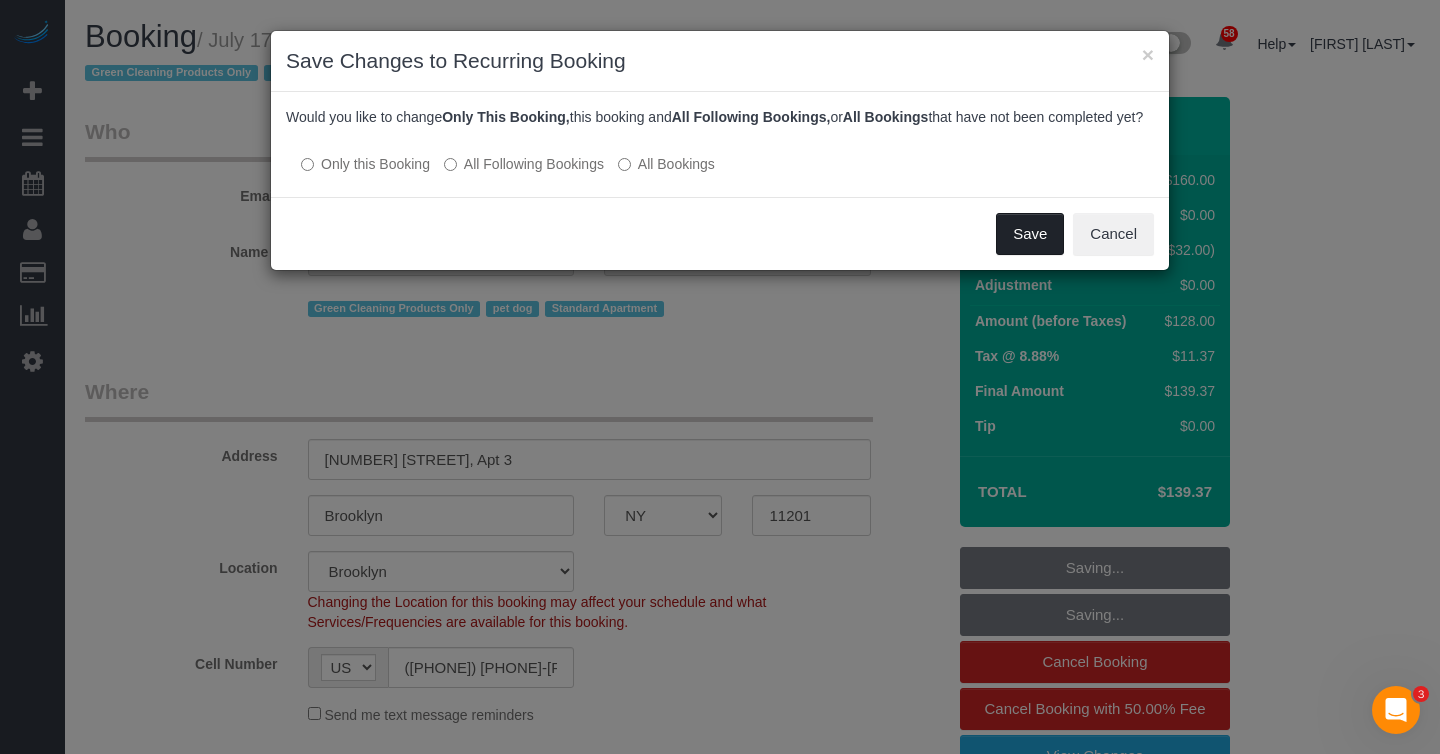 click on "Save" at bounding box center [1030, 234] 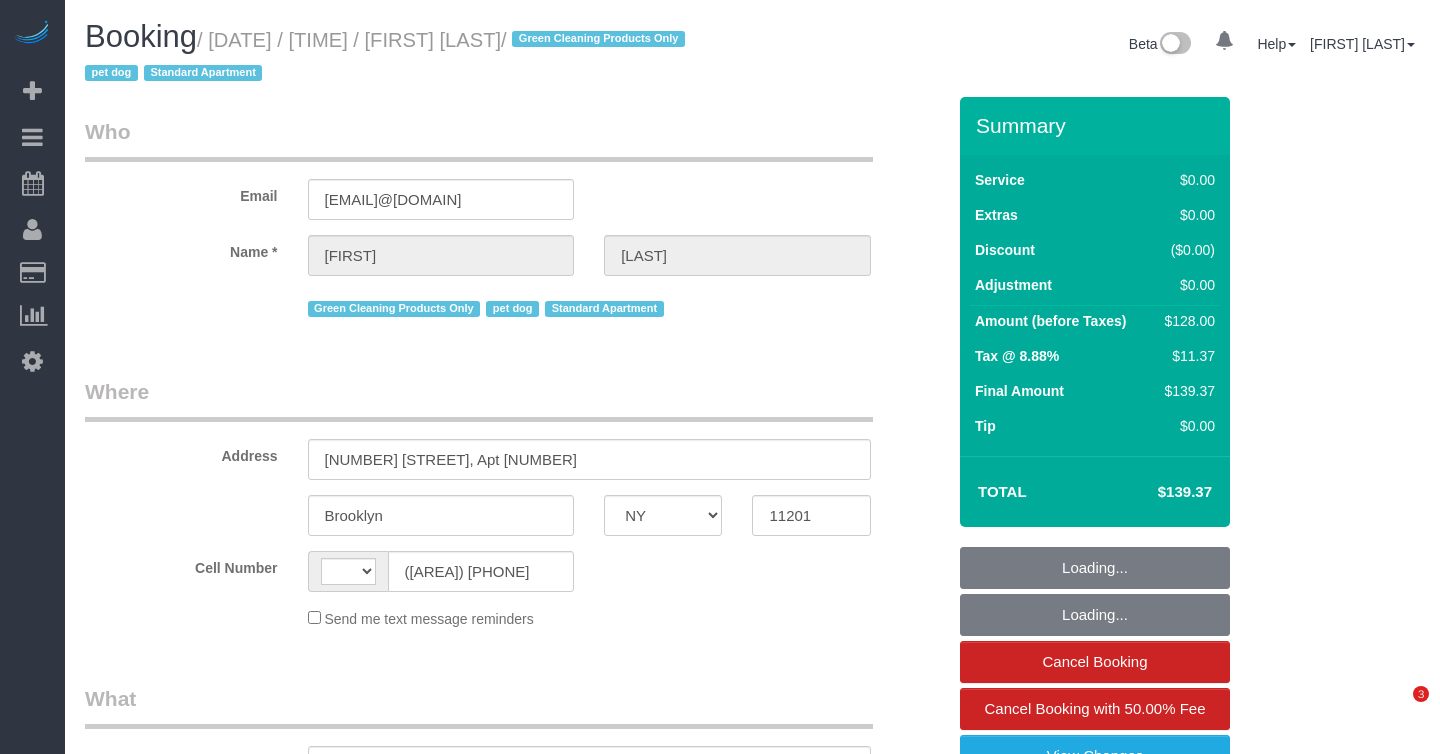 select on "NY" 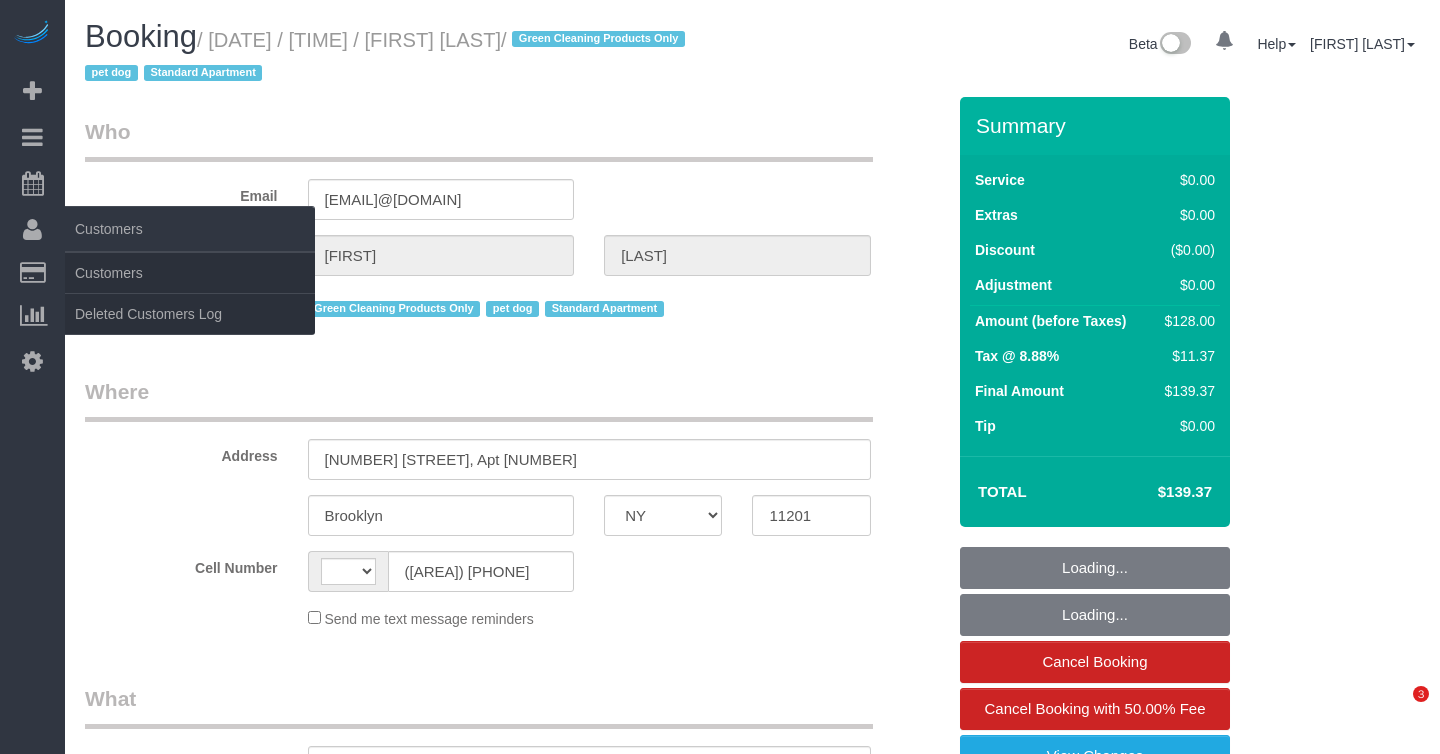 scroll, scrollTop: 0, scrollLeft: 0, axis: both 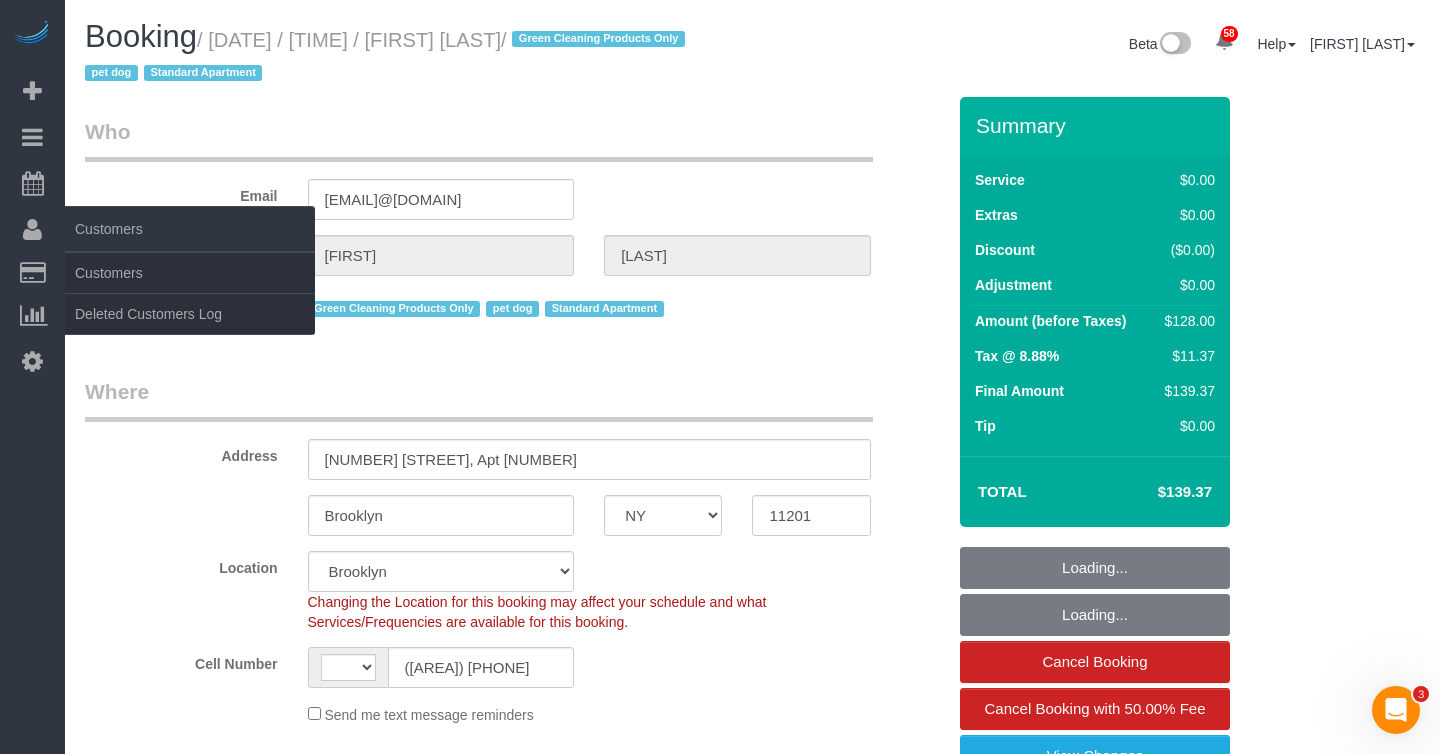 select on "object:982" 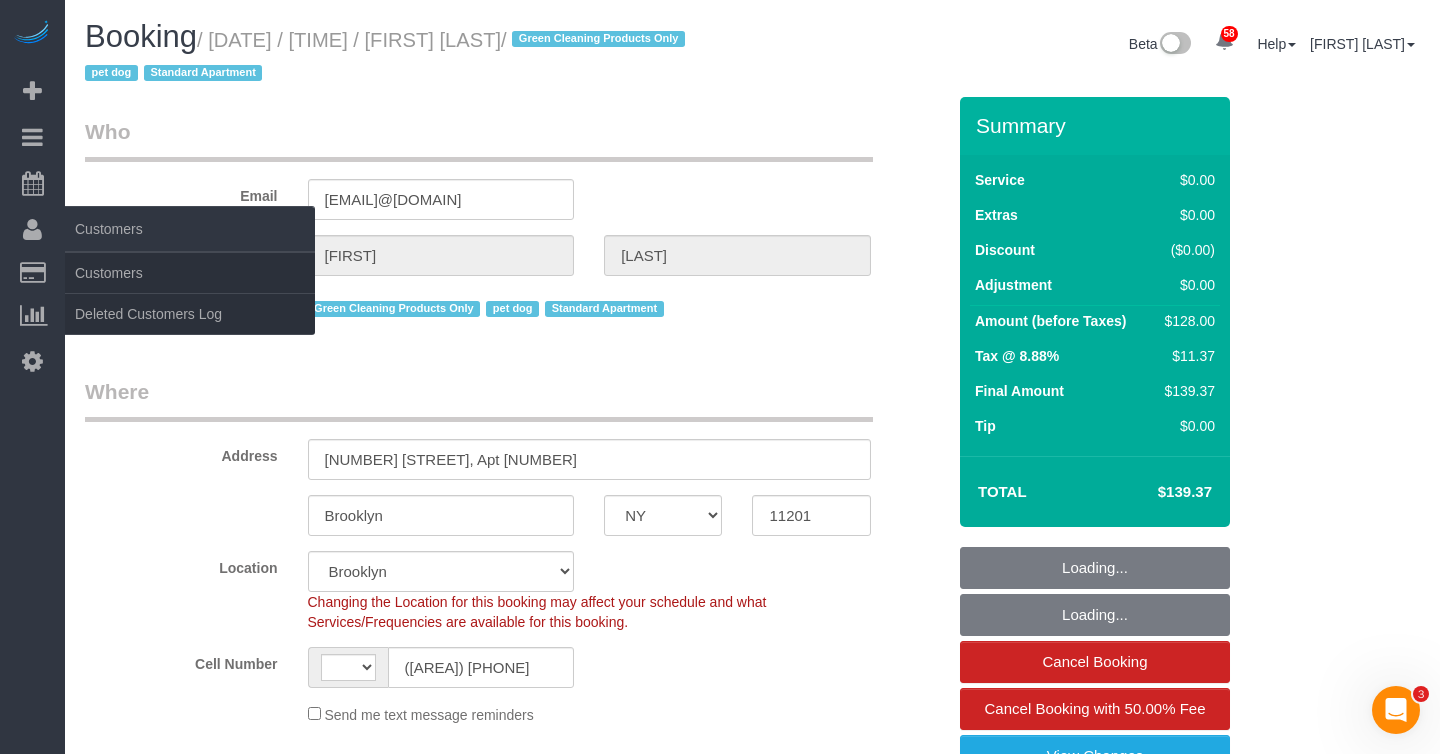 select on "string:US" 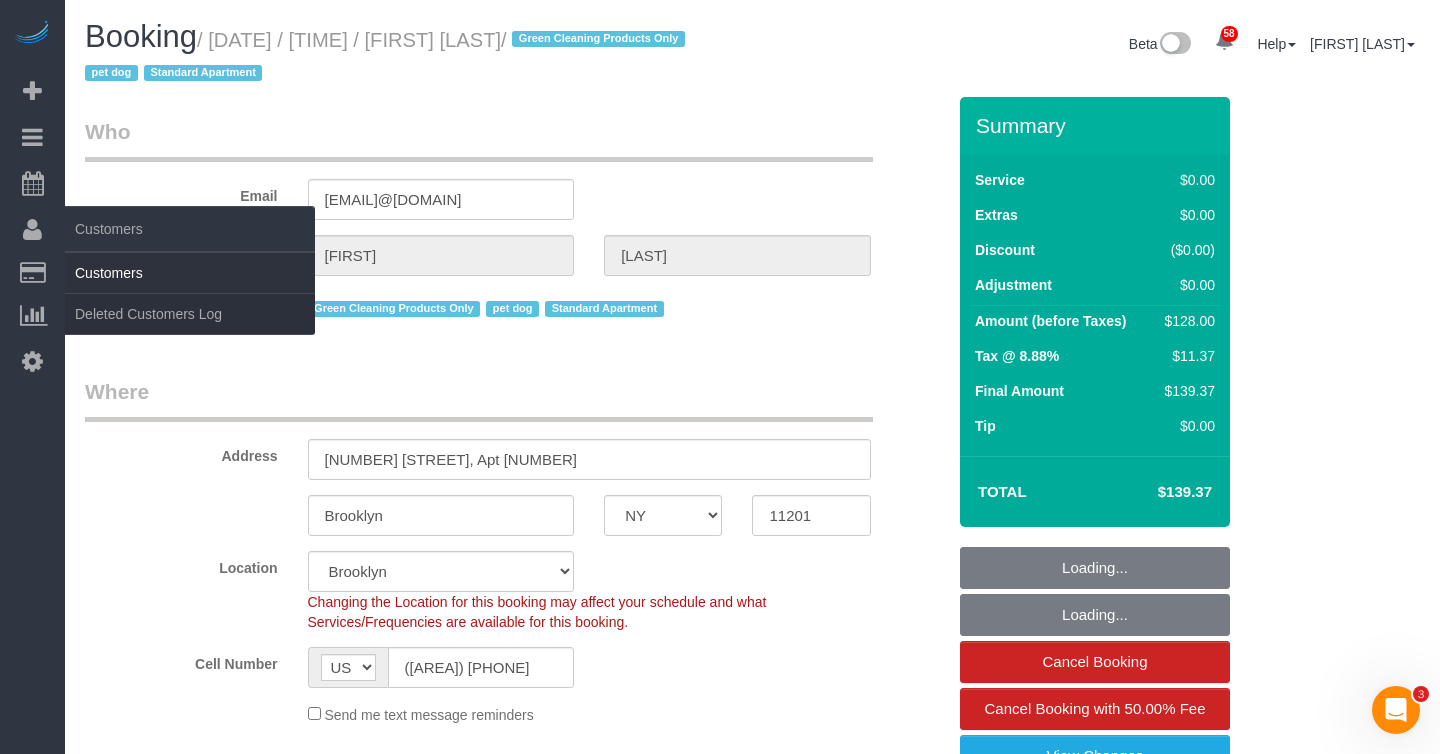 select on "spot1" 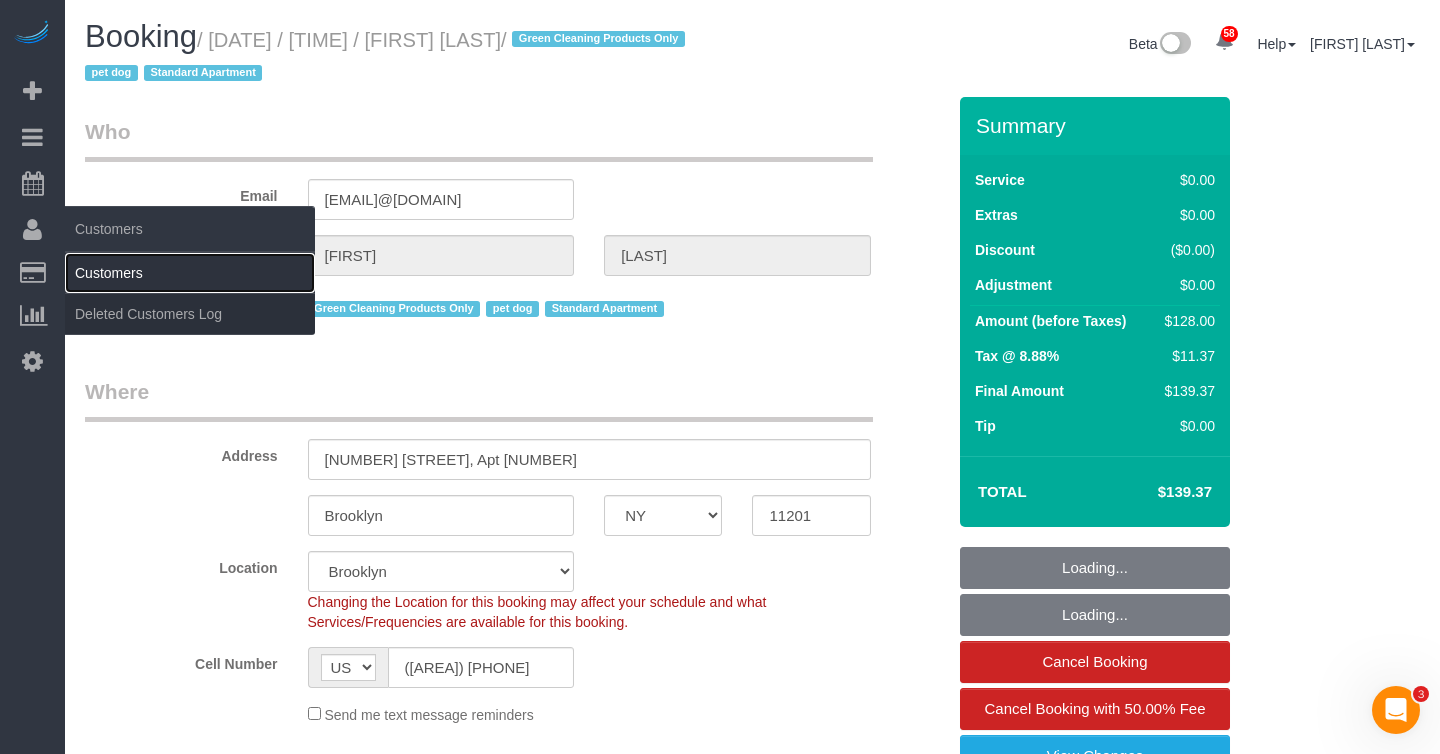 click on "Customers" at bounding box center [190, 273] 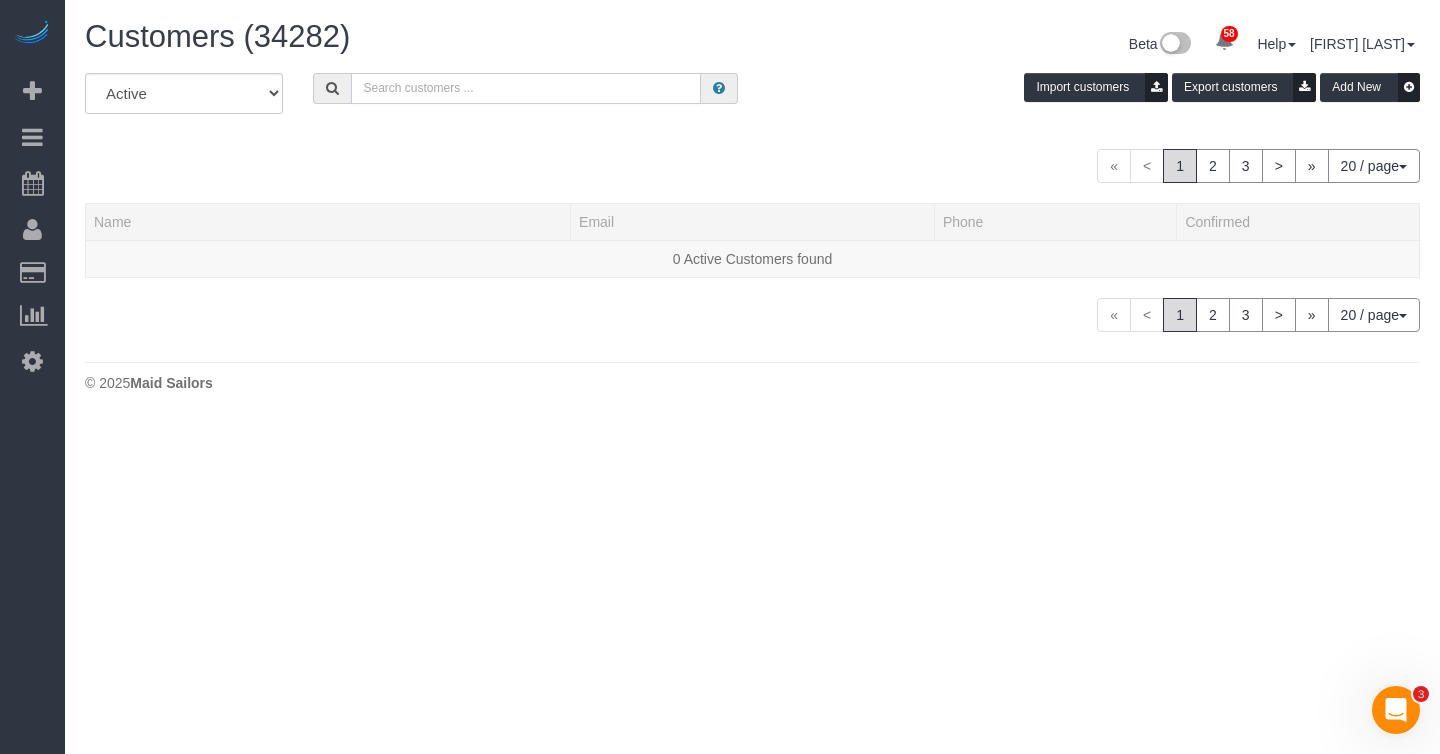 click at bounding box center [526, 88] 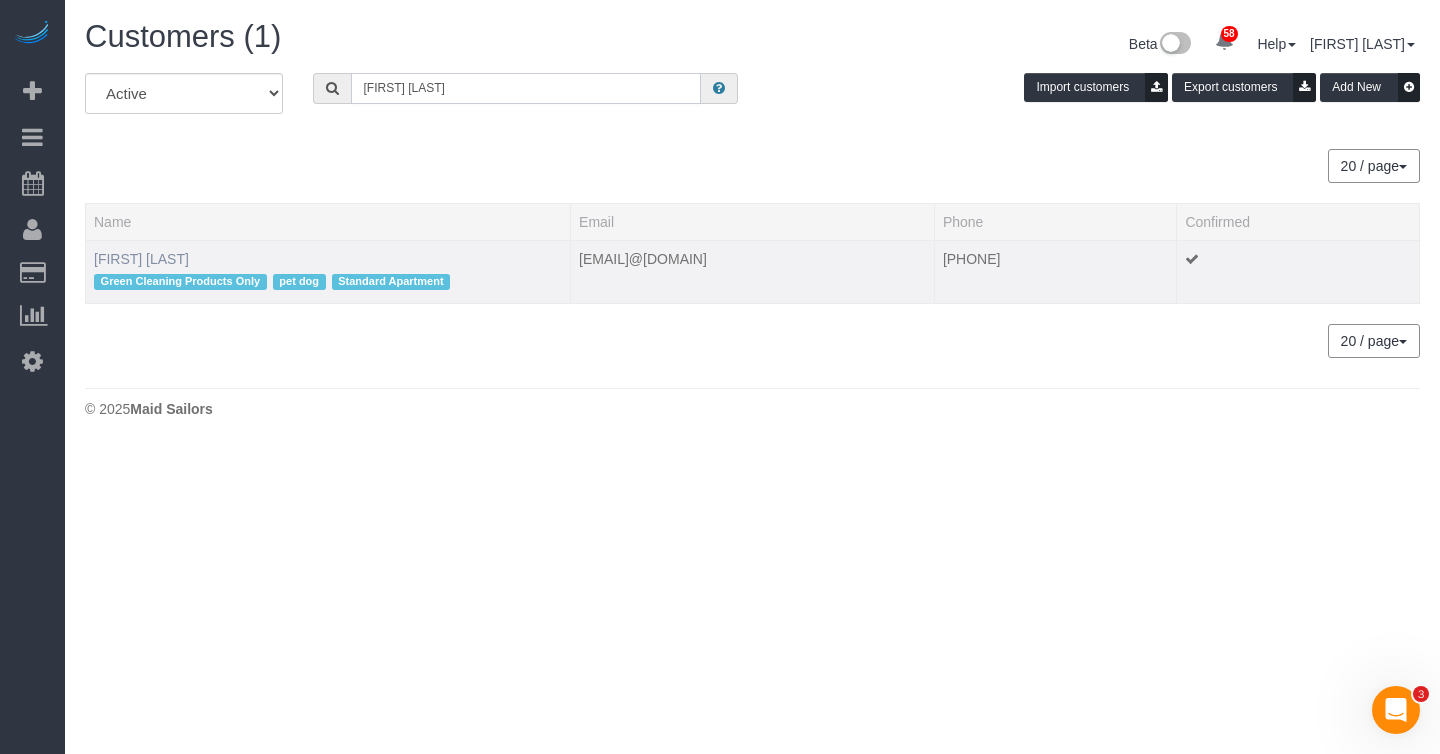 type on "jennifer alpert" 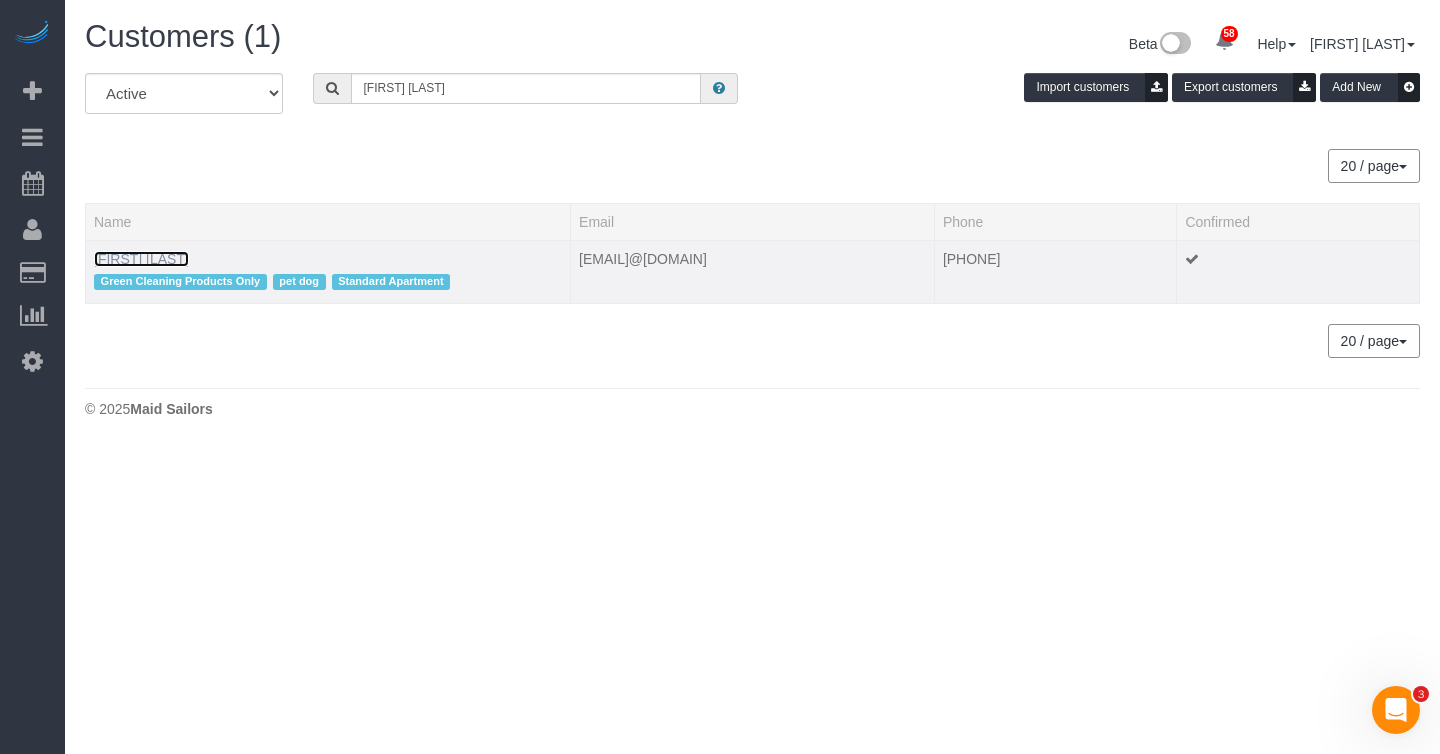 click on "[FIRST] [LAST]" at bounding box center [141, 259] 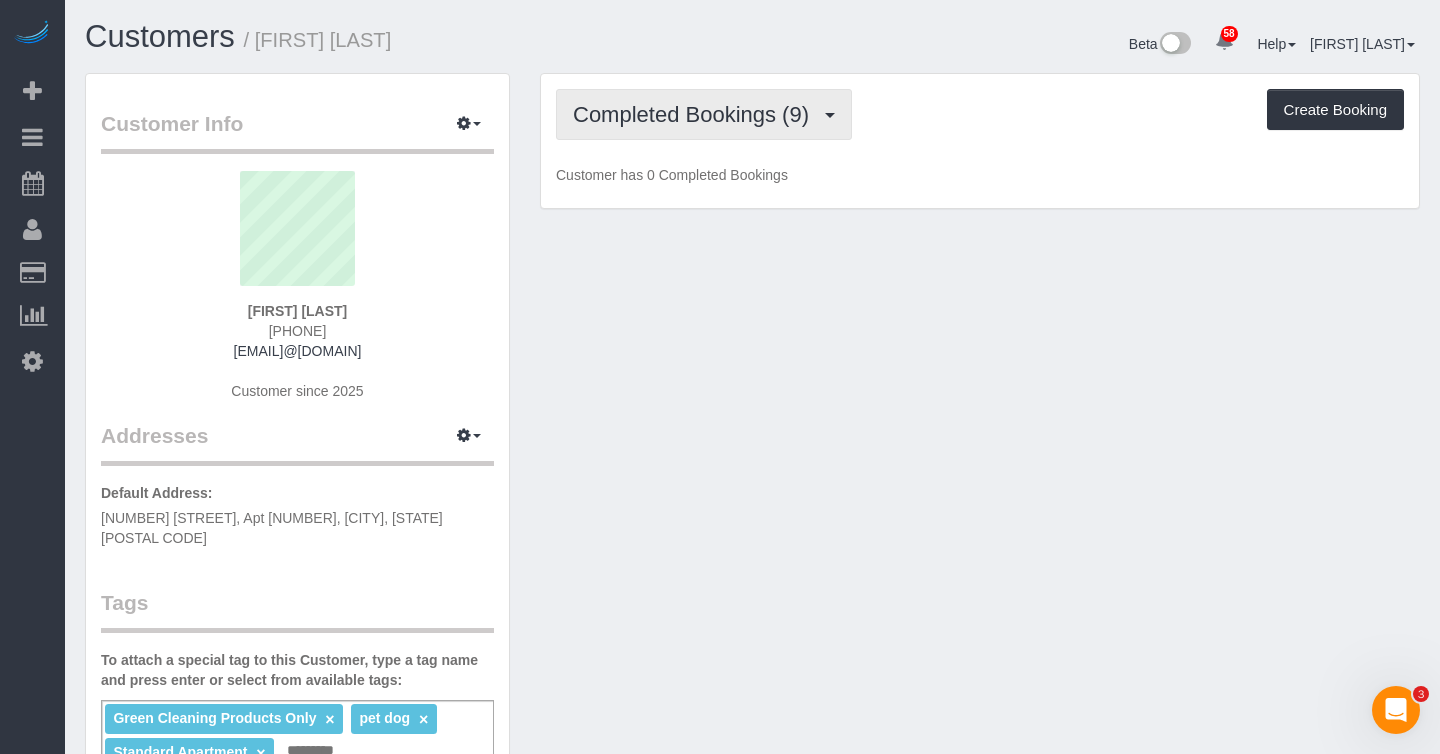 click on "Completed Bookings (9)" at bounding box center (704, 114) 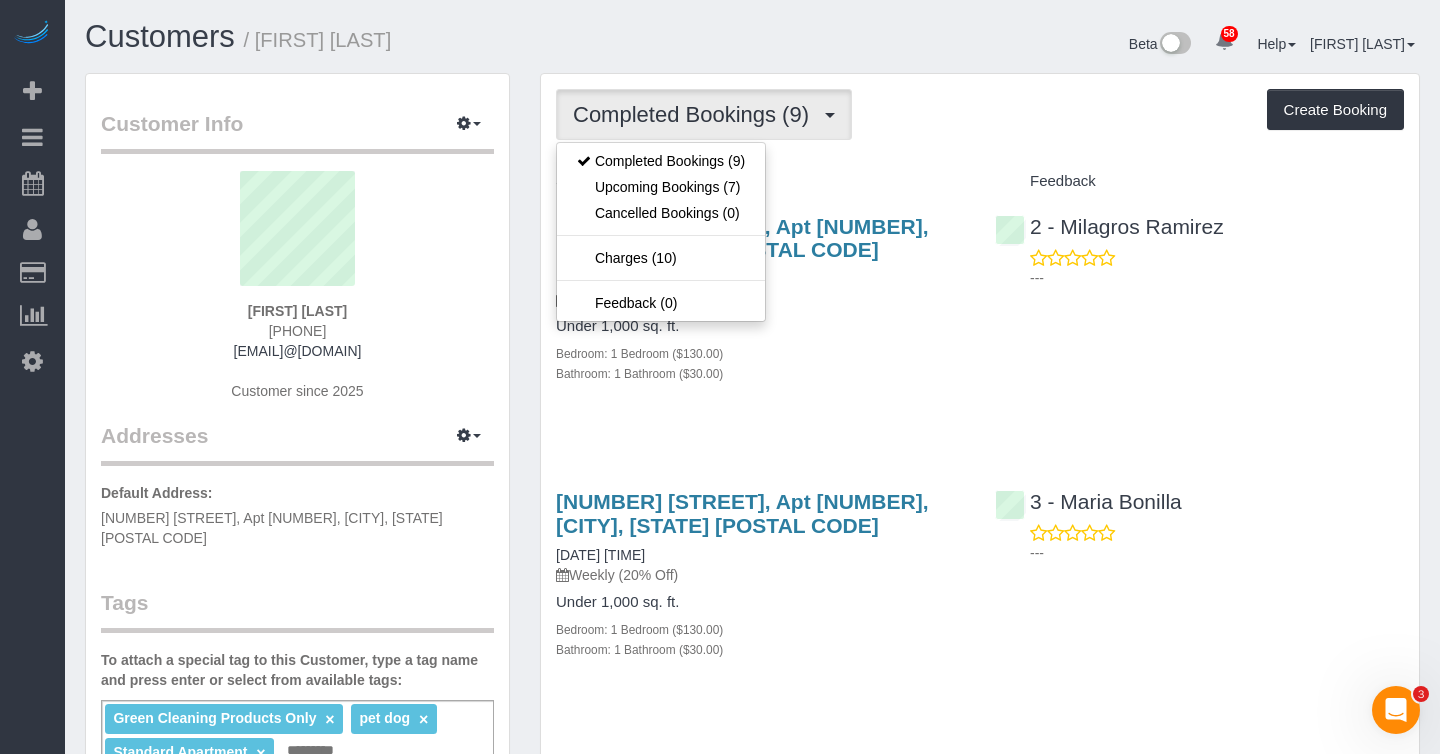 click on "Completed Bookings (9)
Completed Bookings (9)
Upcoming Bookings (7)
Cancelled Bookings (0)
Charges (10)
Feedback (0)
Create Booking" at bounding box center (980, 114) 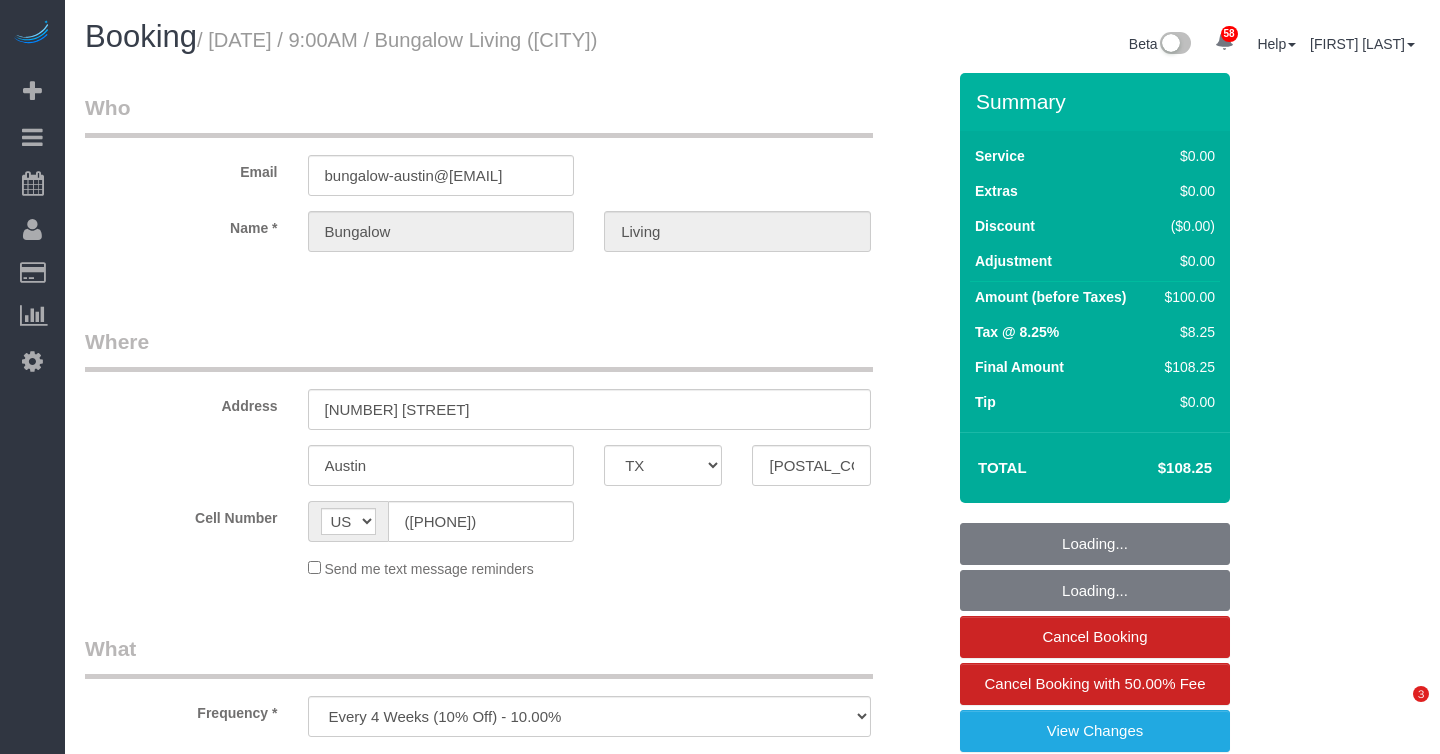 select on "TX" 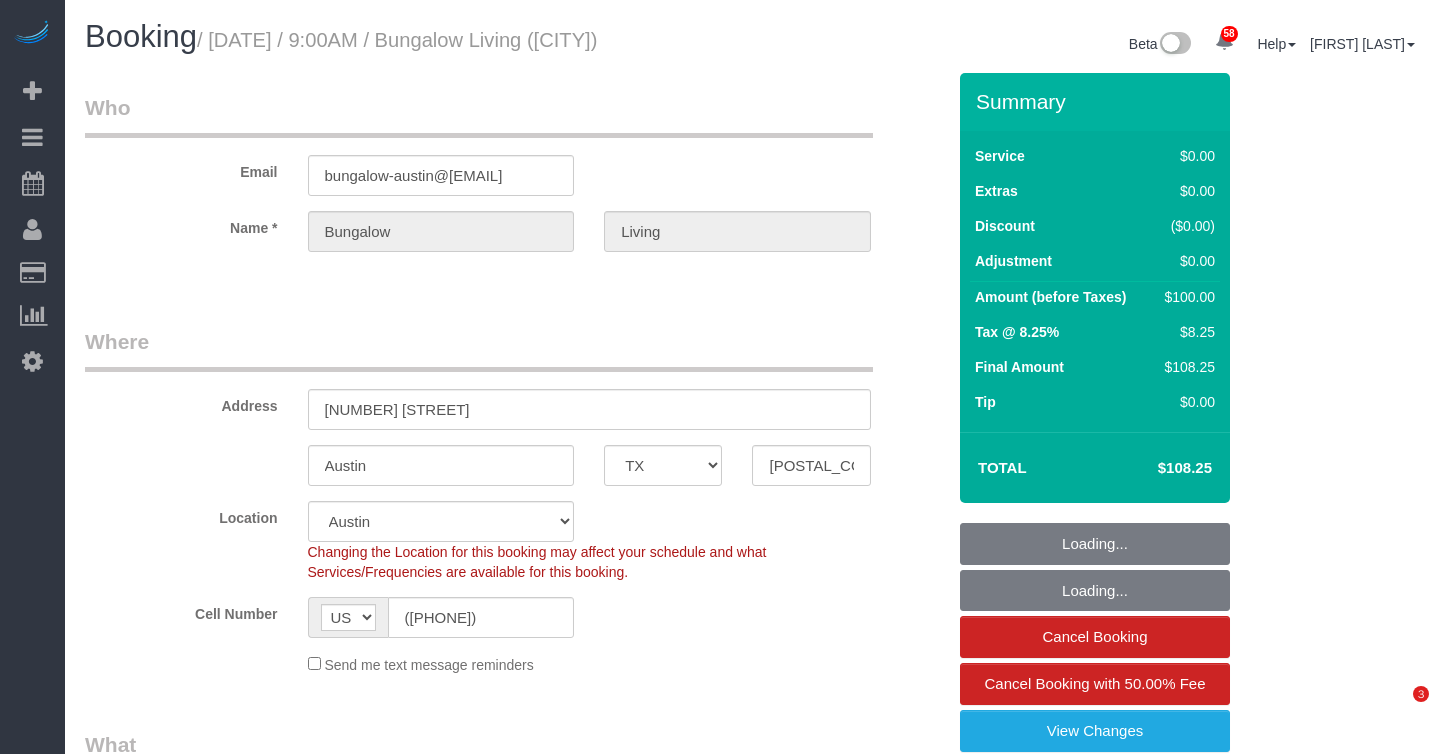 select on "object:808" 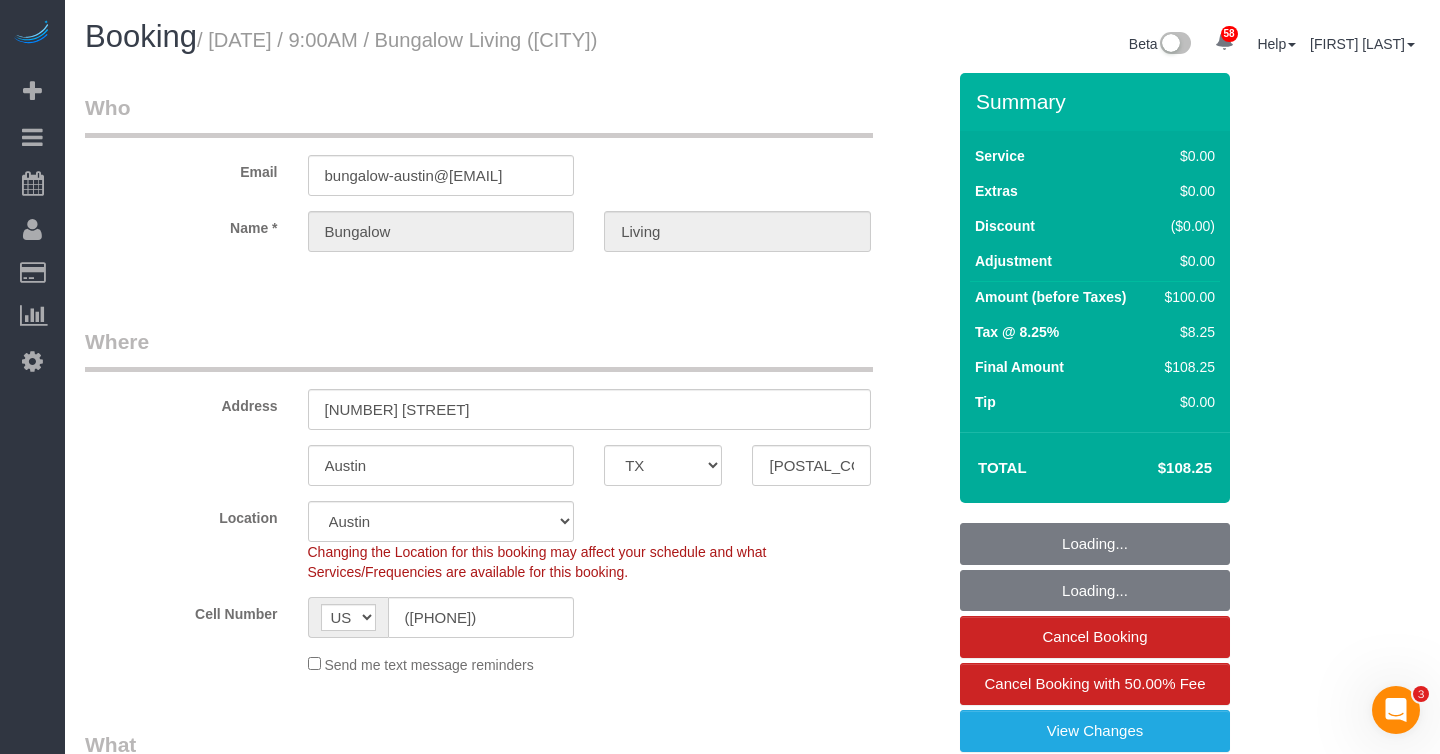 select on "5" 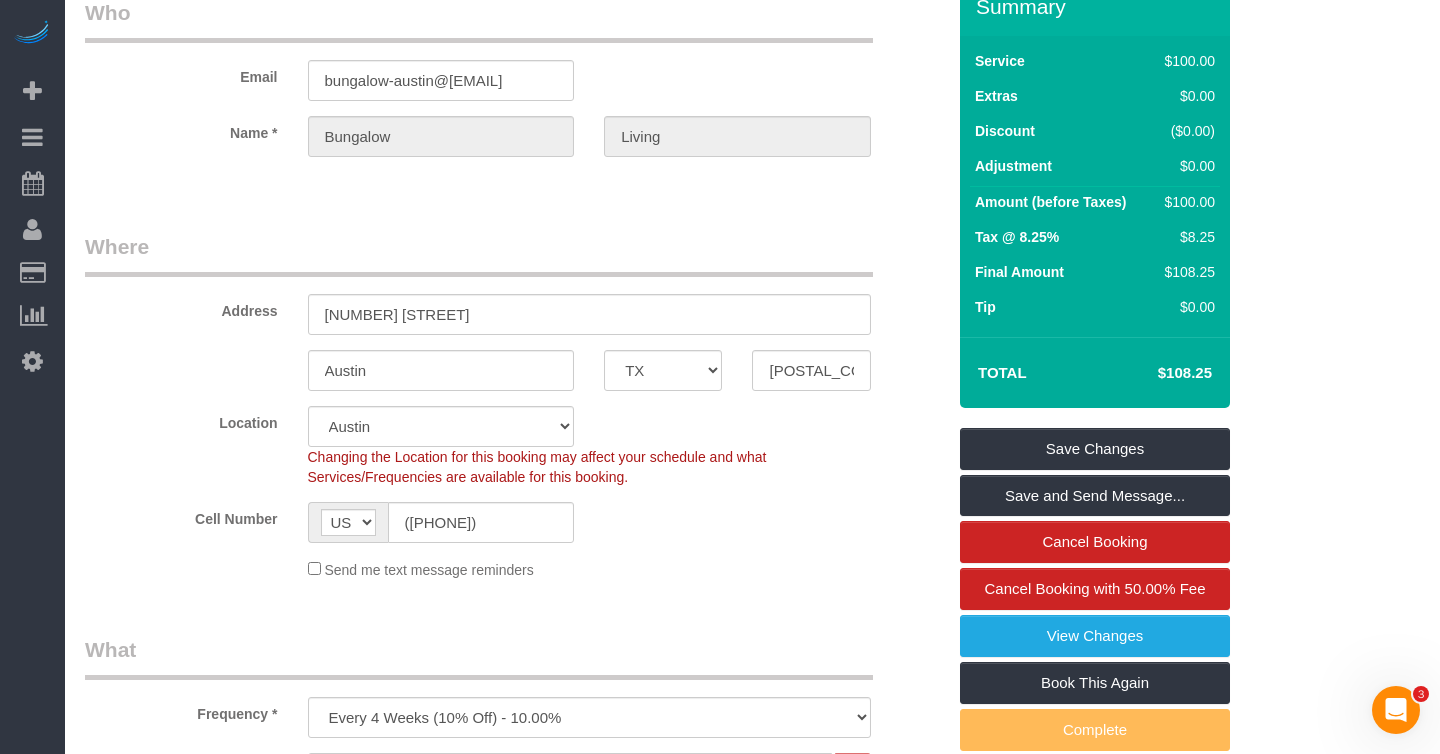 scroll, scrollTop: 91, scrollLeft: 0, axis: vertical 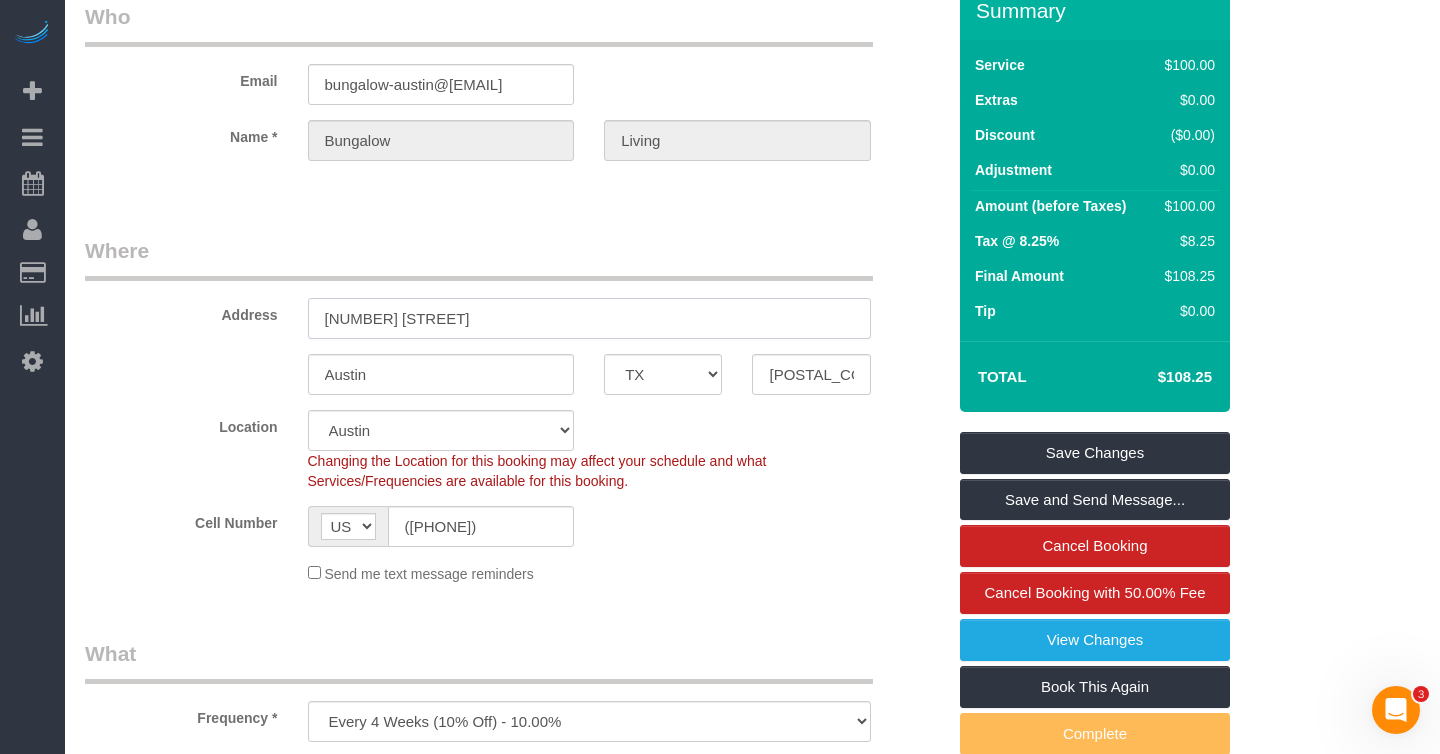 click on "[NUMBER] [STREET]" at bounding box center [589, 318] 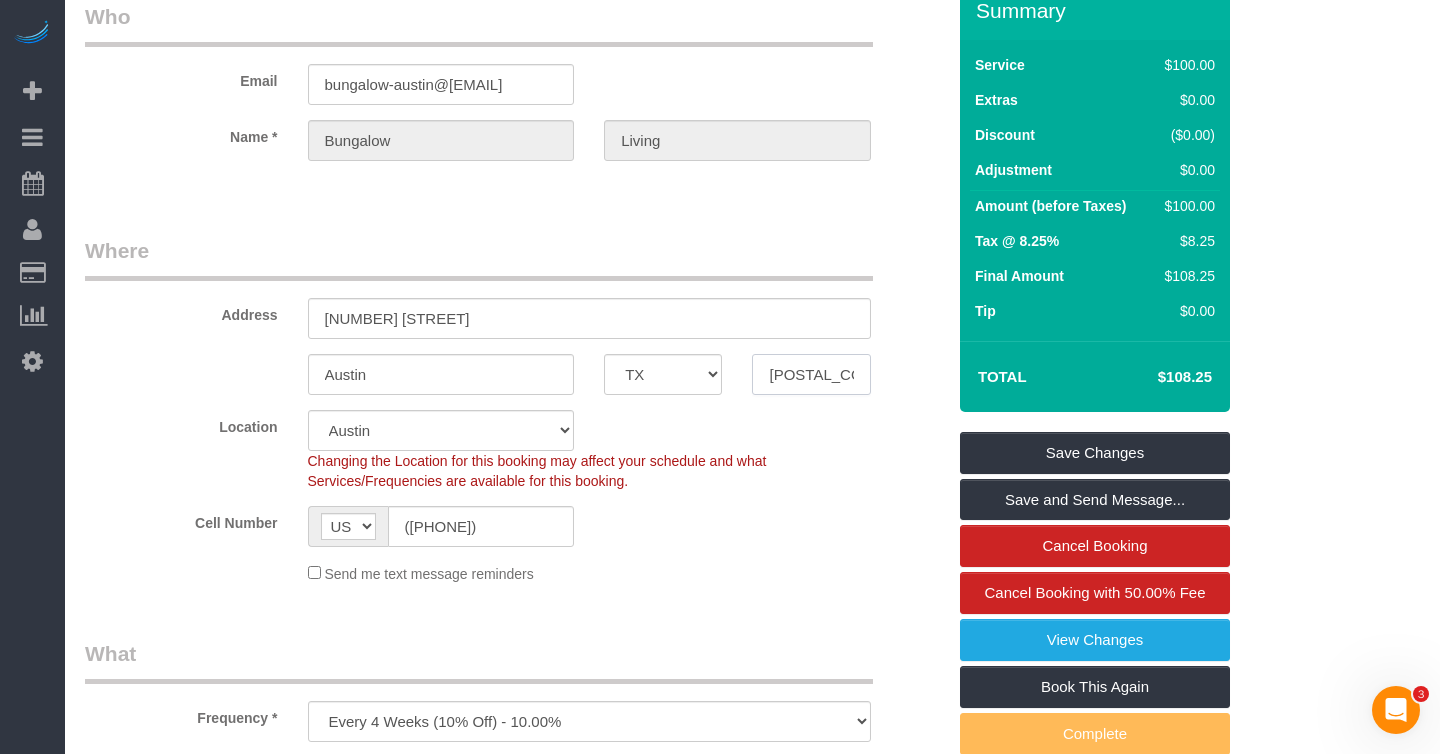 click on "[POSTAL_CODE]" at bounding box center (811, 374) 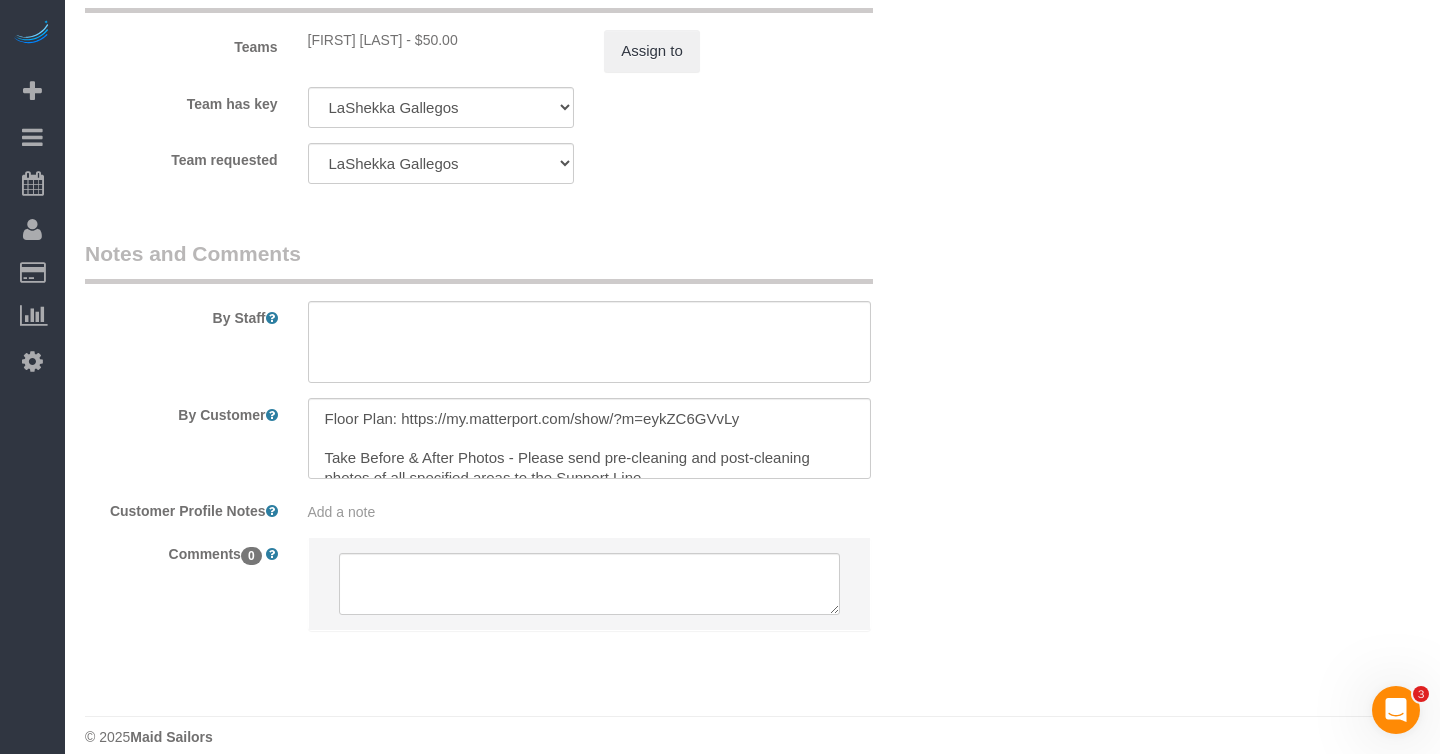 scroll, scrollTop: 2350, scrollLeft: 0, axis: vertical 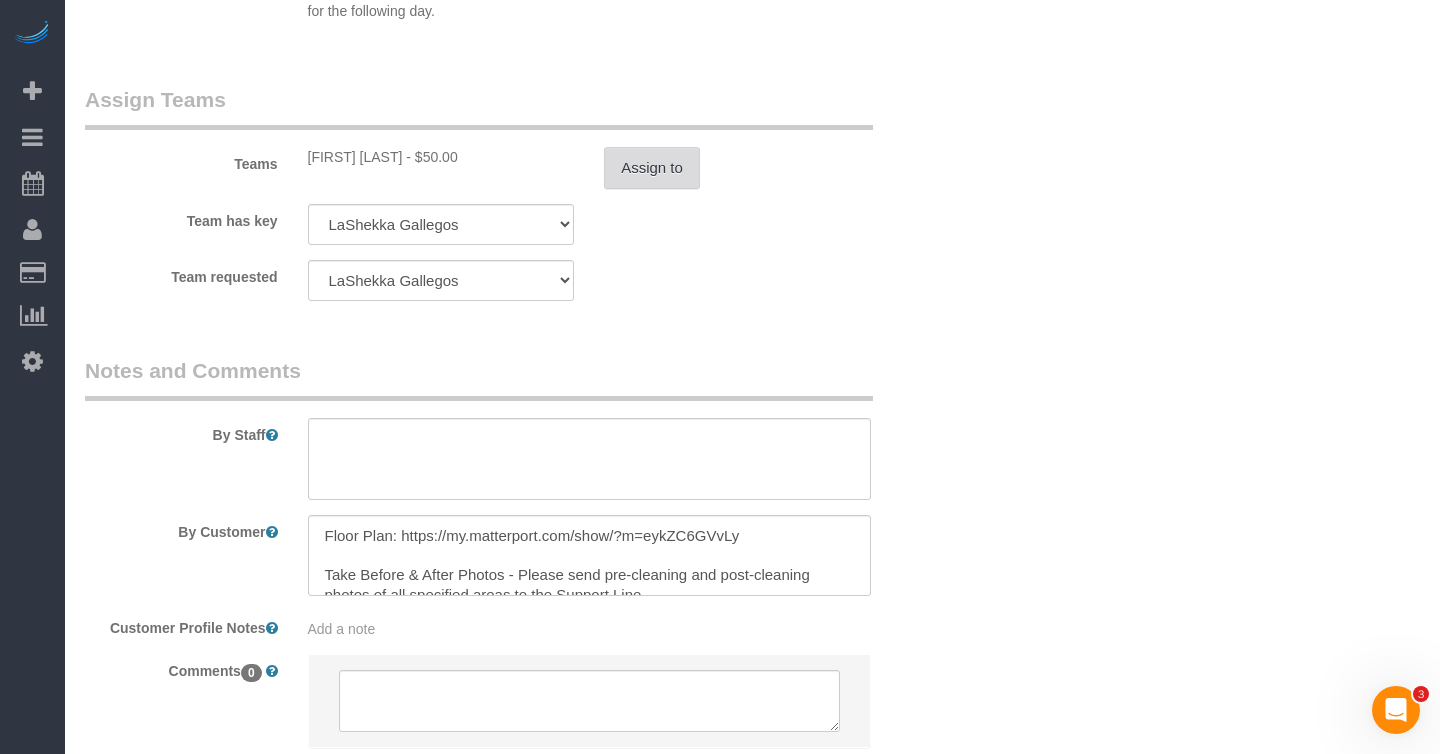 click on "Assign to" at bounding box center [652, 168] 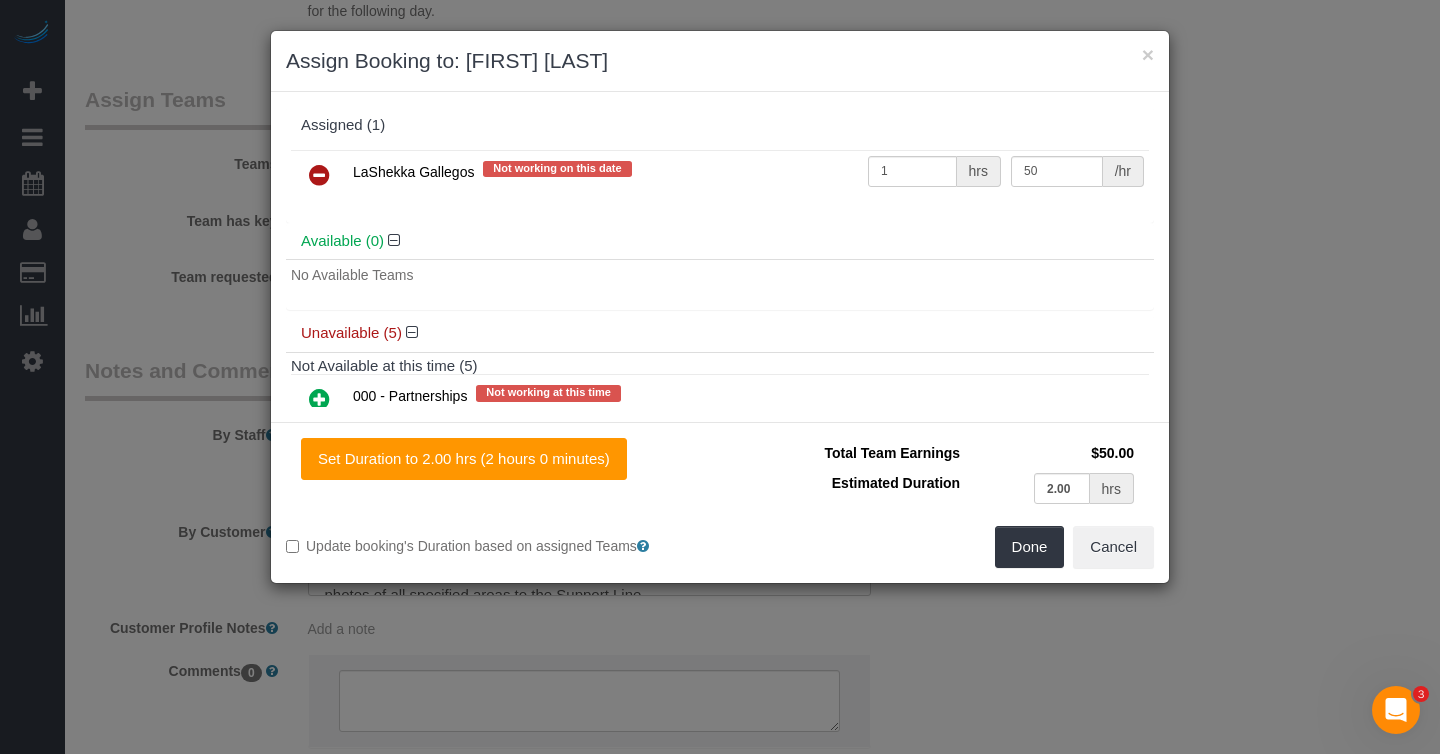 click at bounding box center (319, 175) 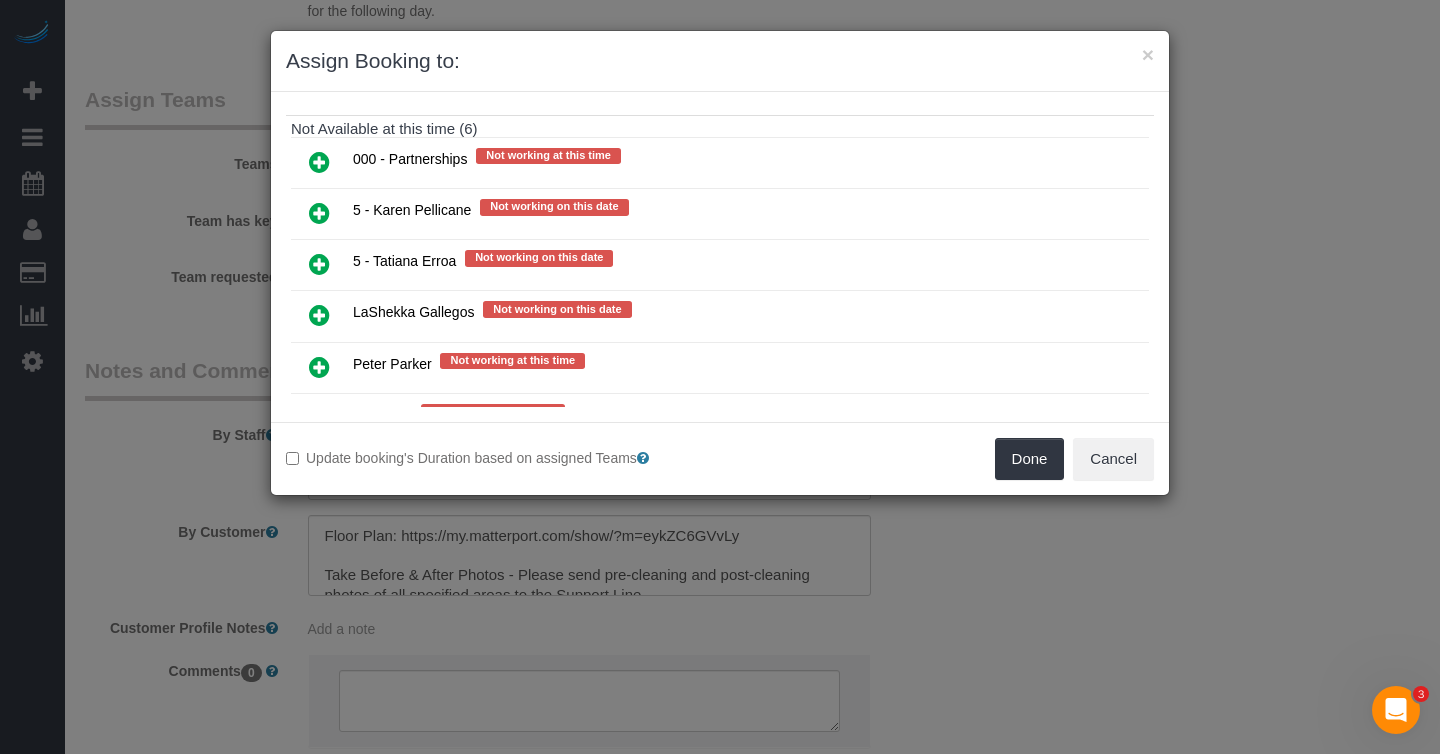 click at bounding box center (319, 264) 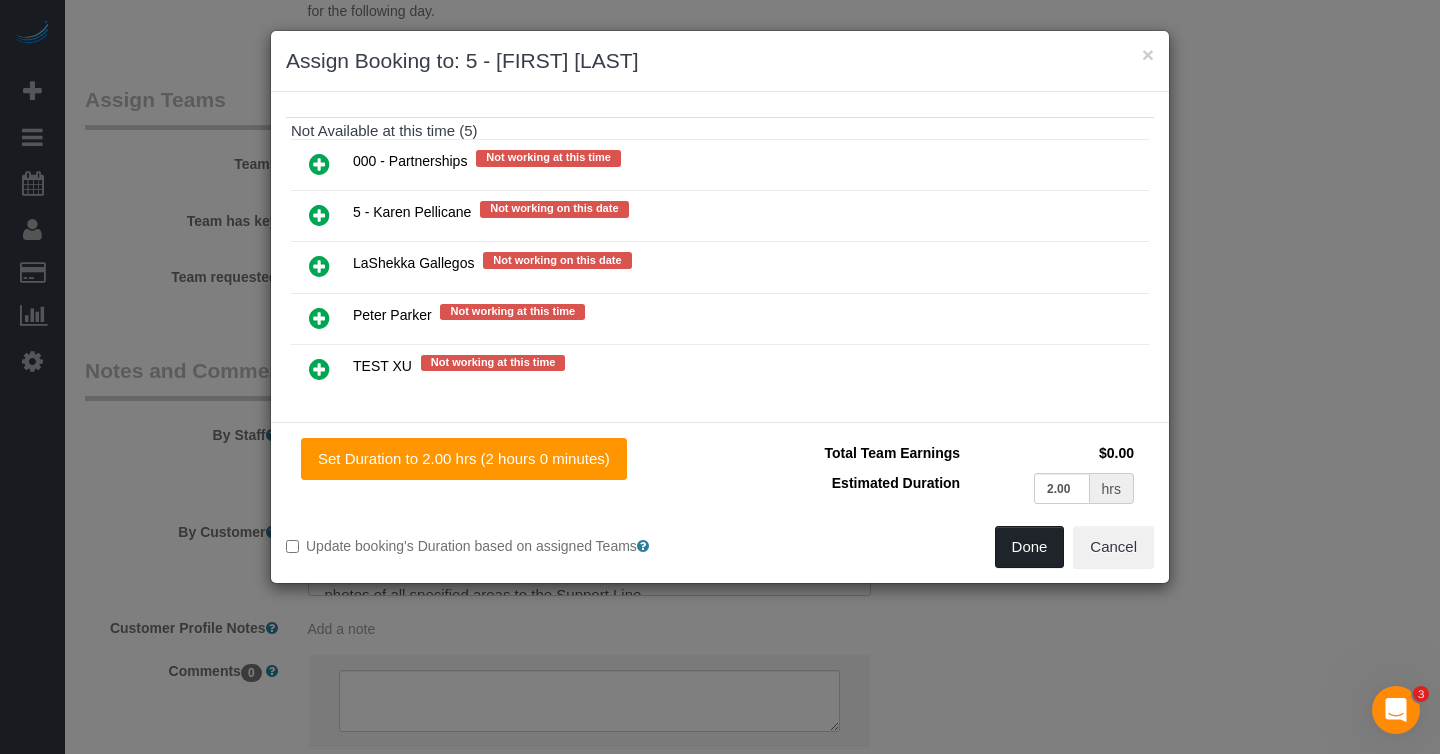 click on "Done" at bounding box center [1030, 547] 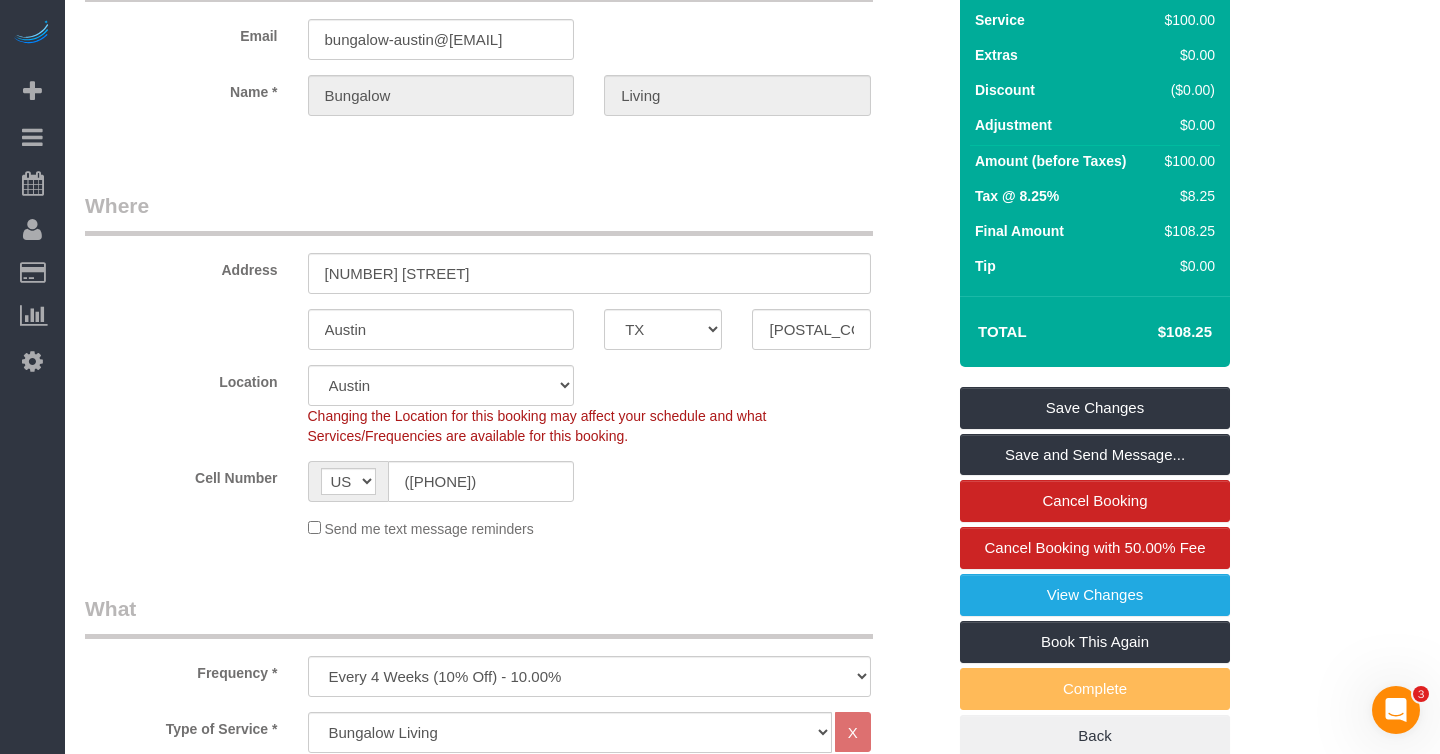 scroll, scrollTop: 0, scrollLeft: 0, axis: both 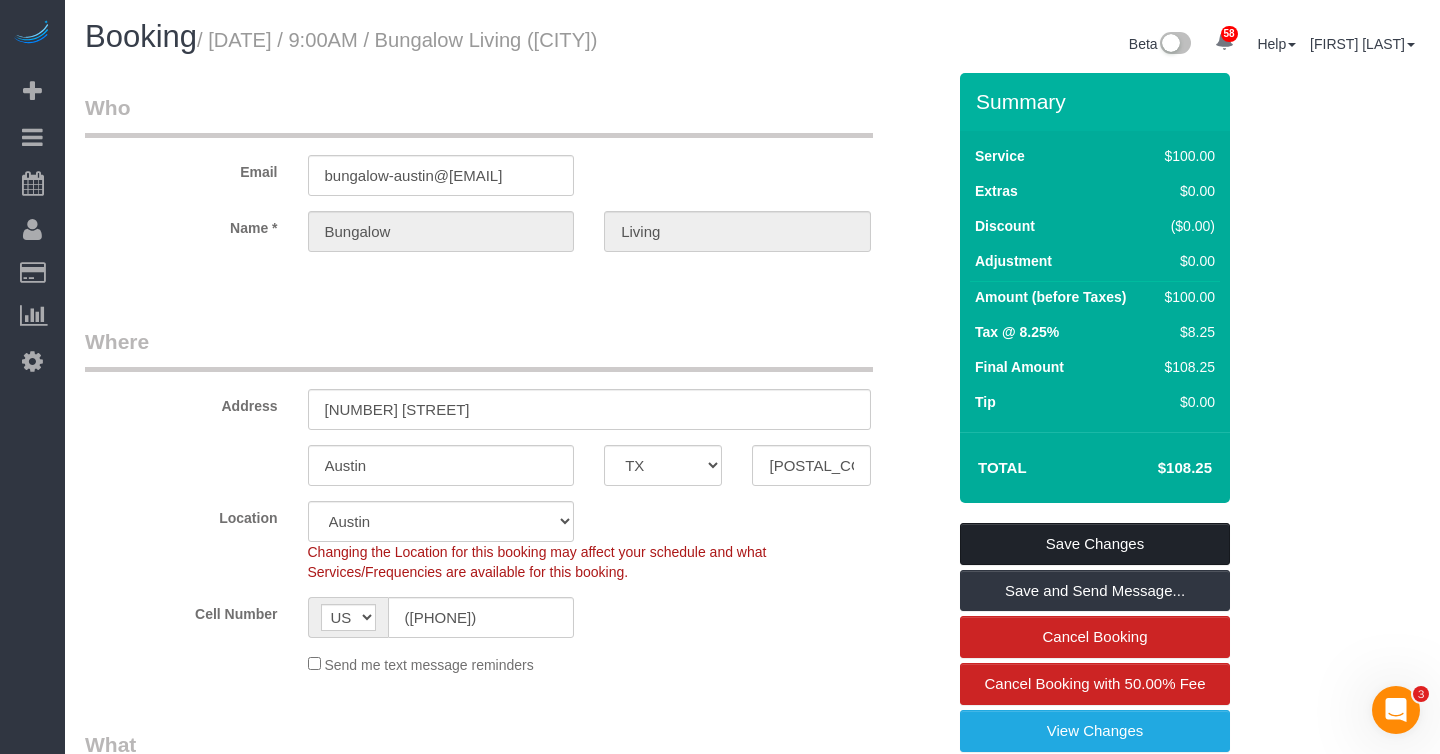 click on "Save Changes" at bounding box center [1095, 544] 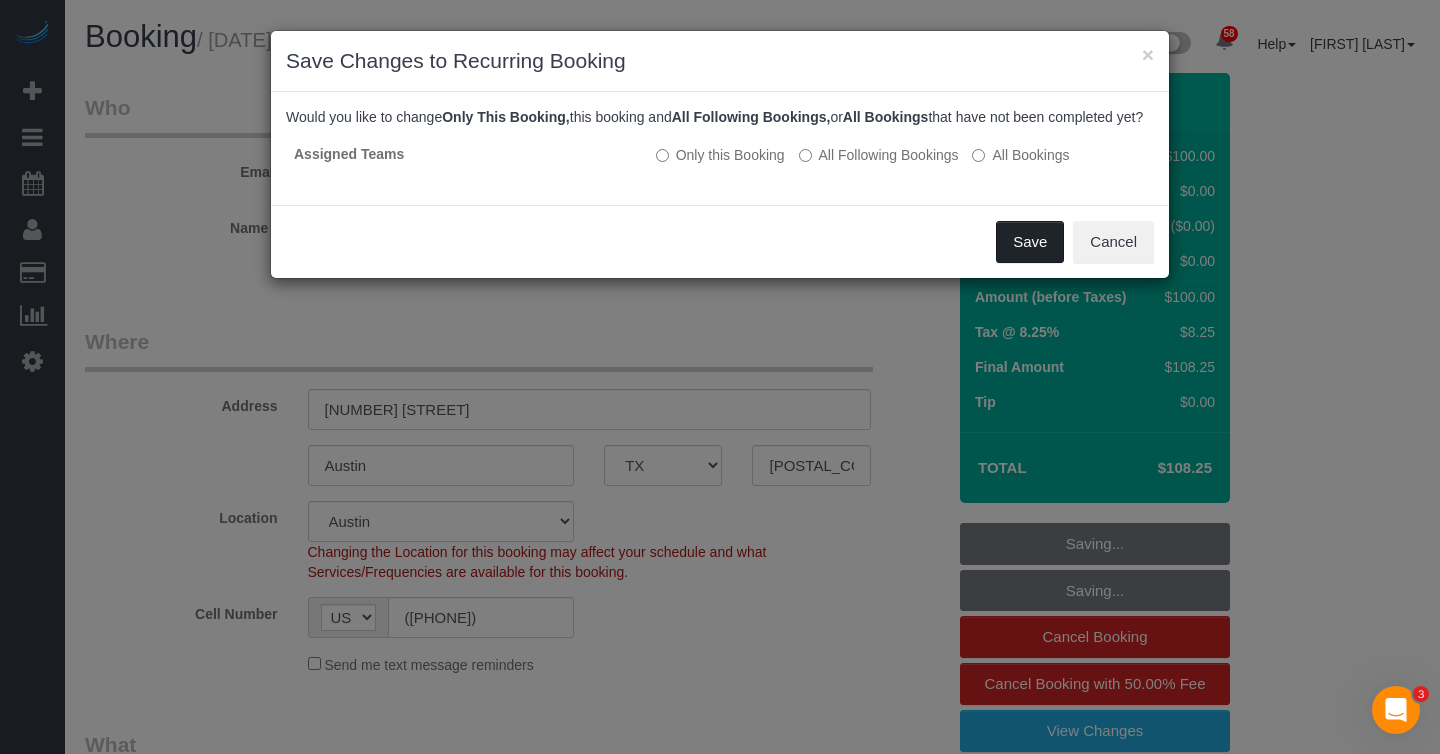 click on "Save" at bounding box center [1030, 242] 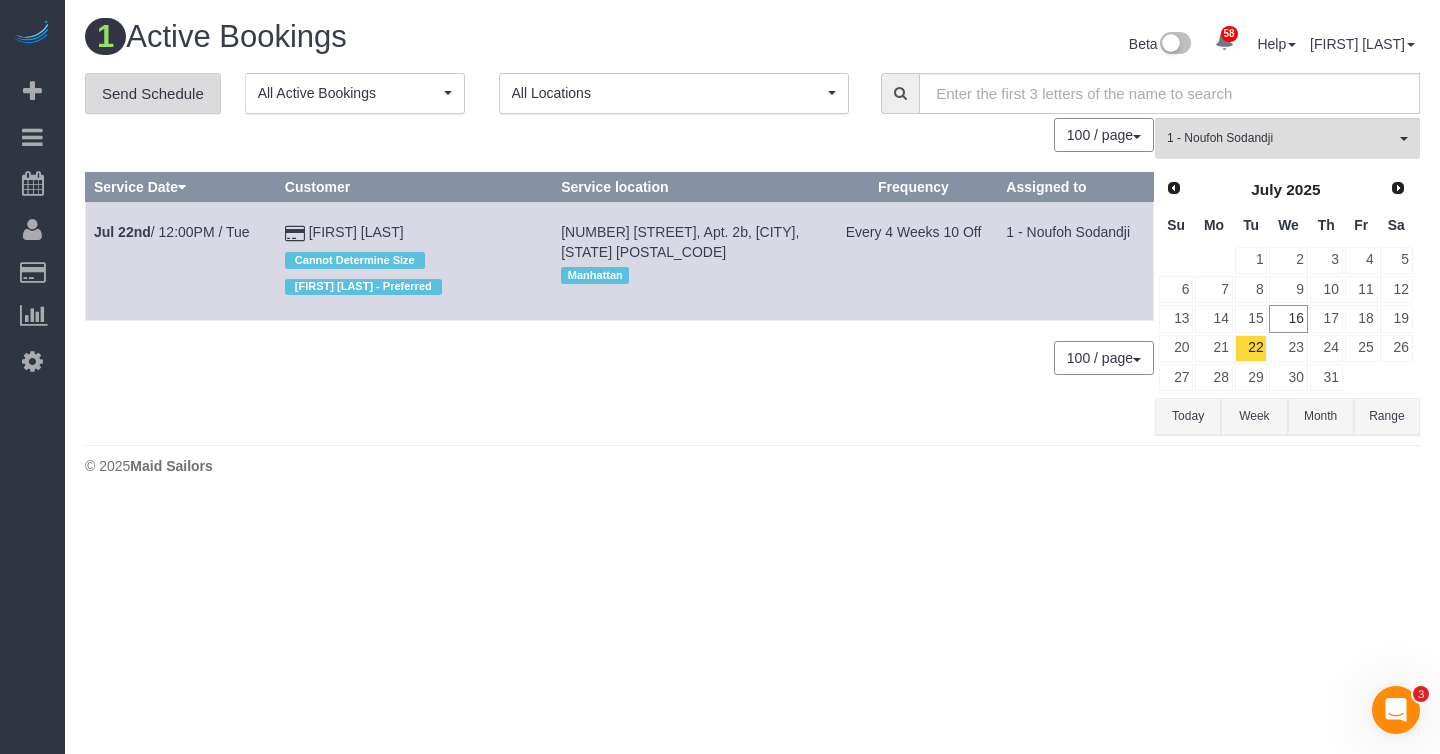 click on "Send Schedule" at bounding box center (153, 94) 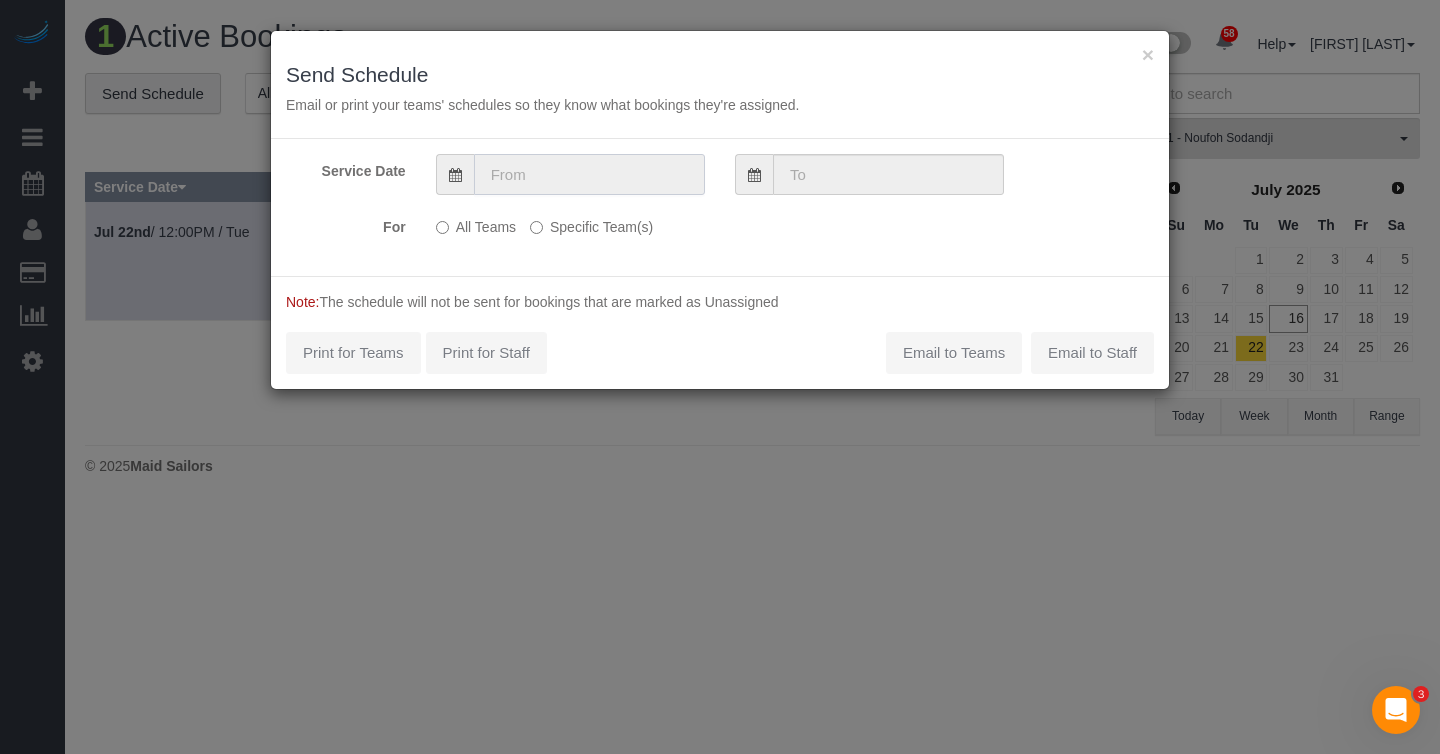 click at bounding box center (589, 174) 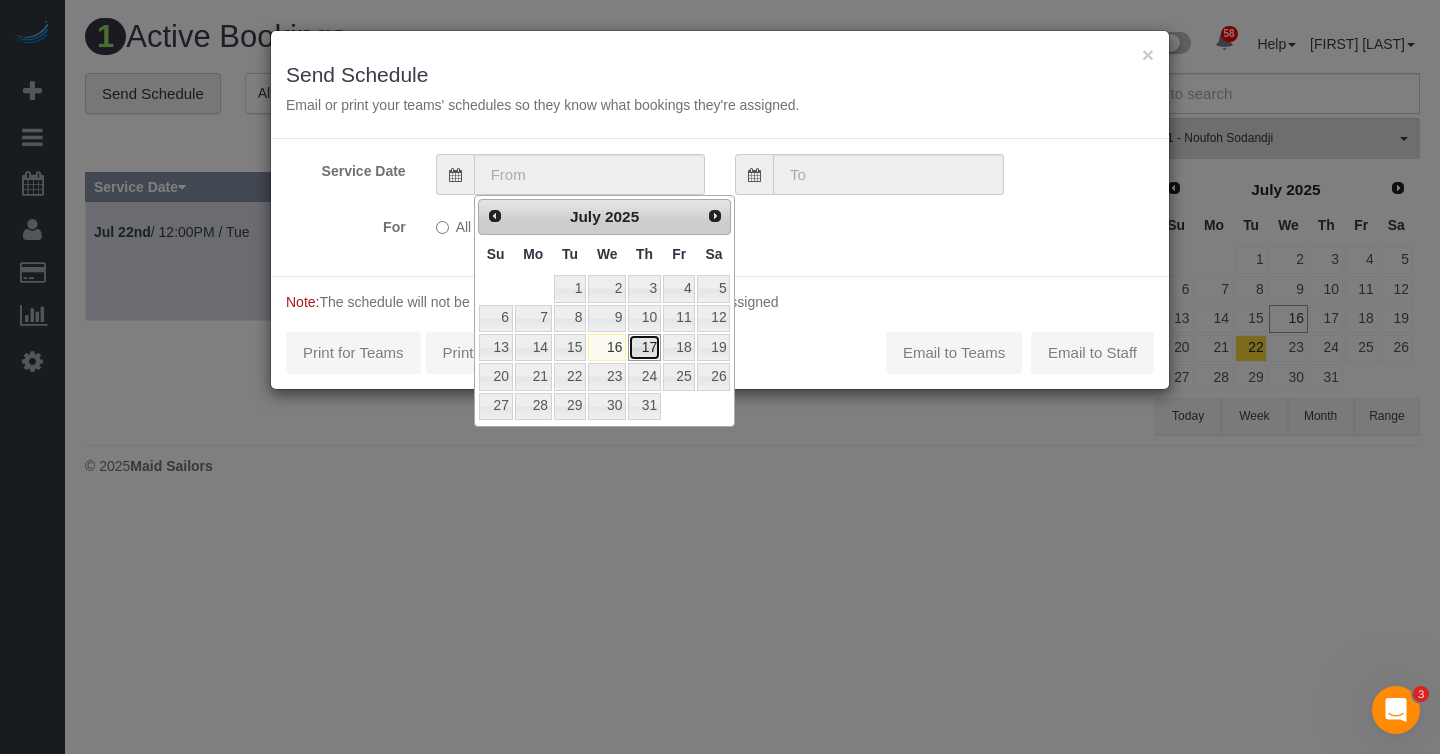 click on "17" at bounding box center (644, 347) 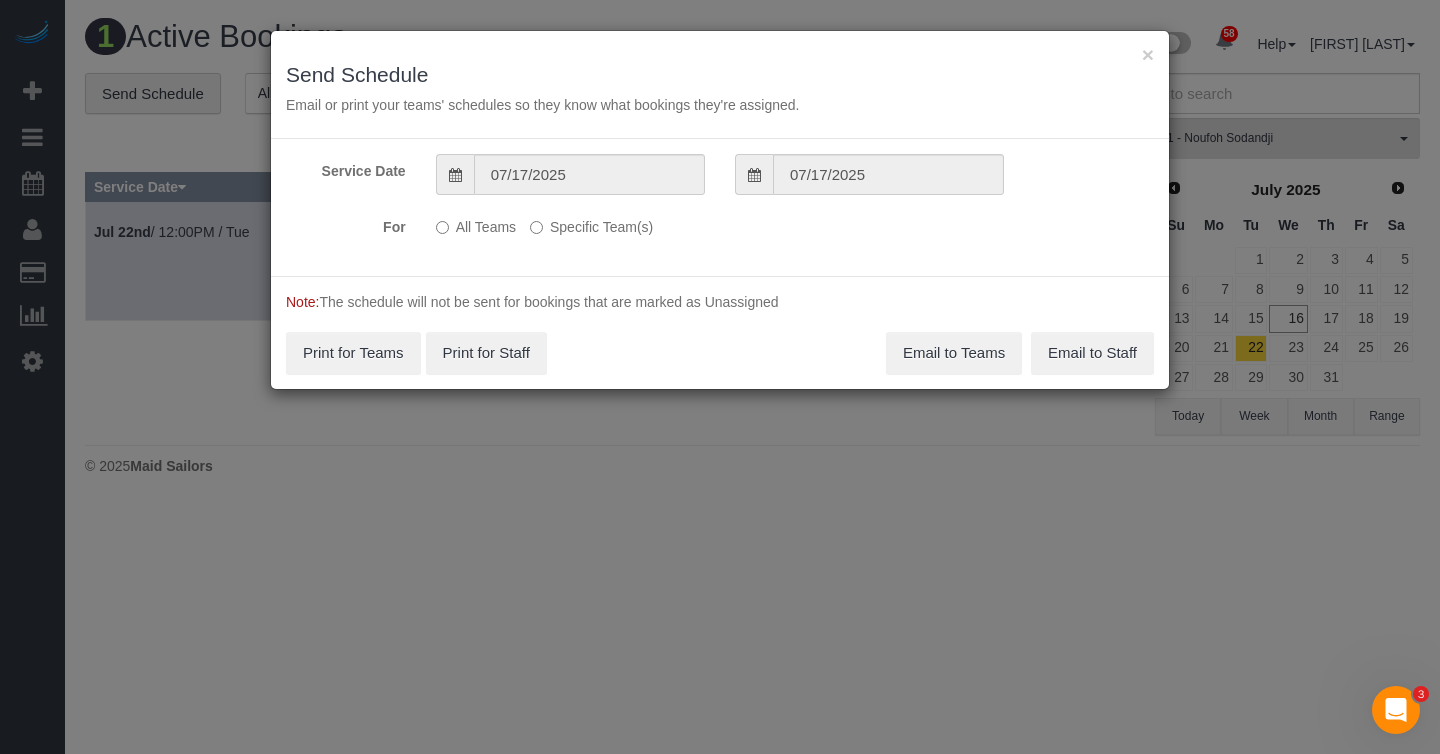 click on "Specific Team(s)" at bounding box center [591, 223] 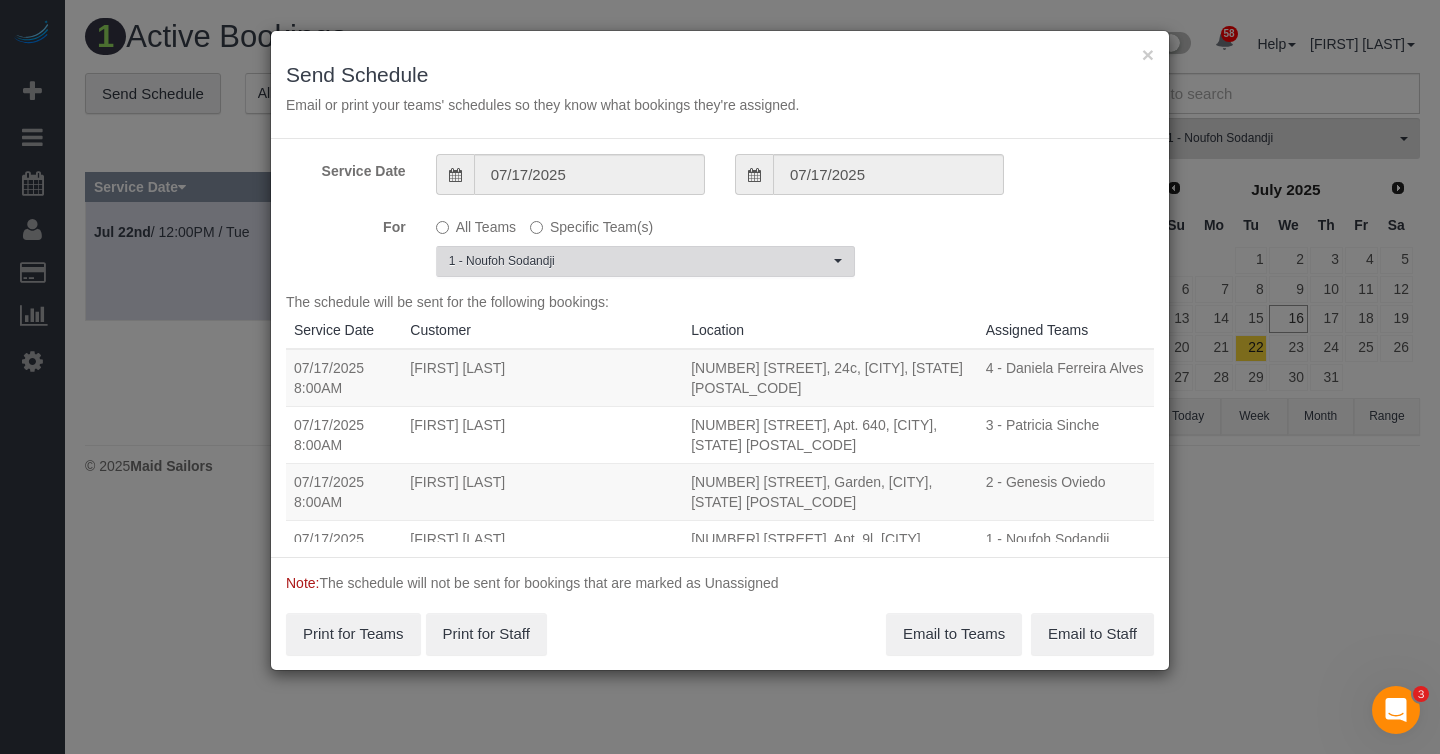 click on "1 - Noufoh Sodandji" at bounding box center [639, 261] 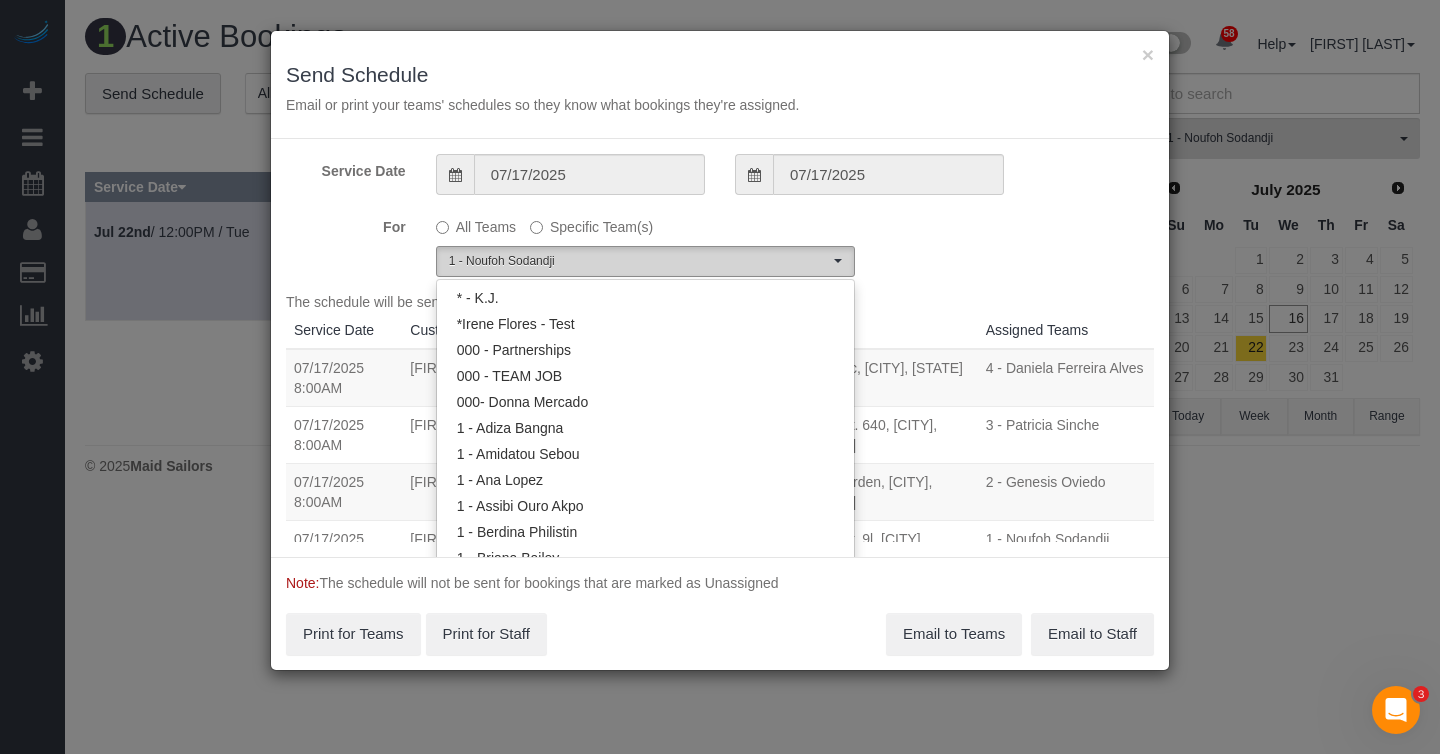 scroll, scrollTop: 600, scrollLeft: 0, axis: vertical 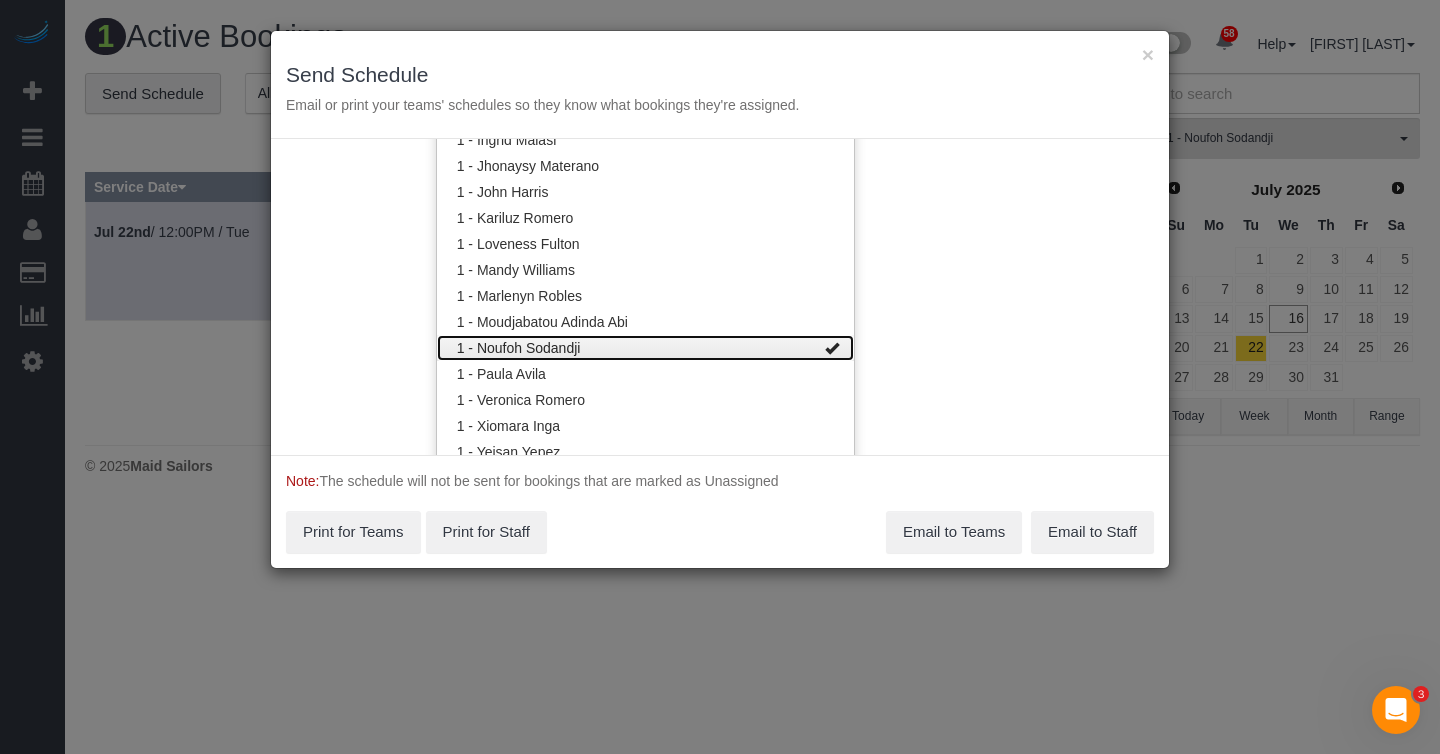 click on "1 - Noufoh Sodandji" at bounding box center (645, 348) 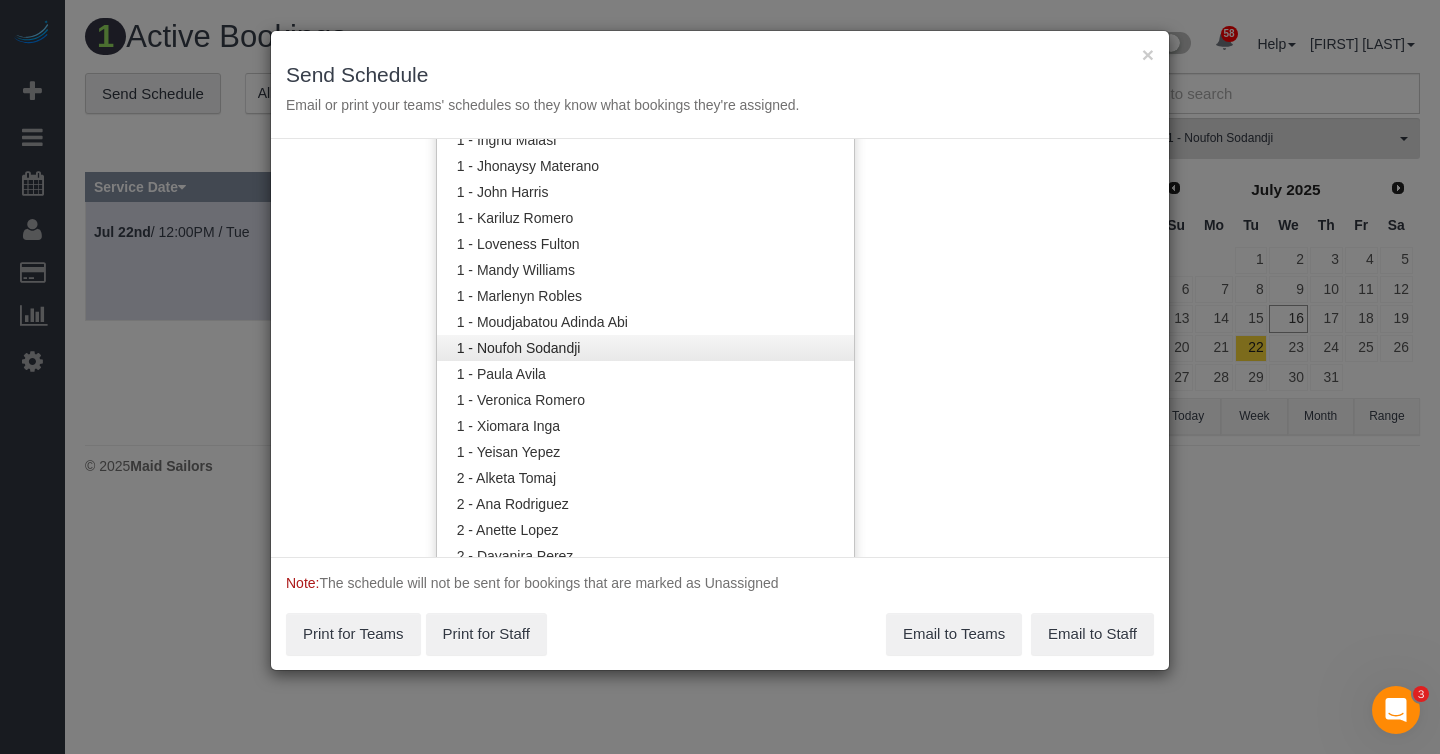 scroll, scrollTop: 1561, scrollLeft: 0, axis: vertical 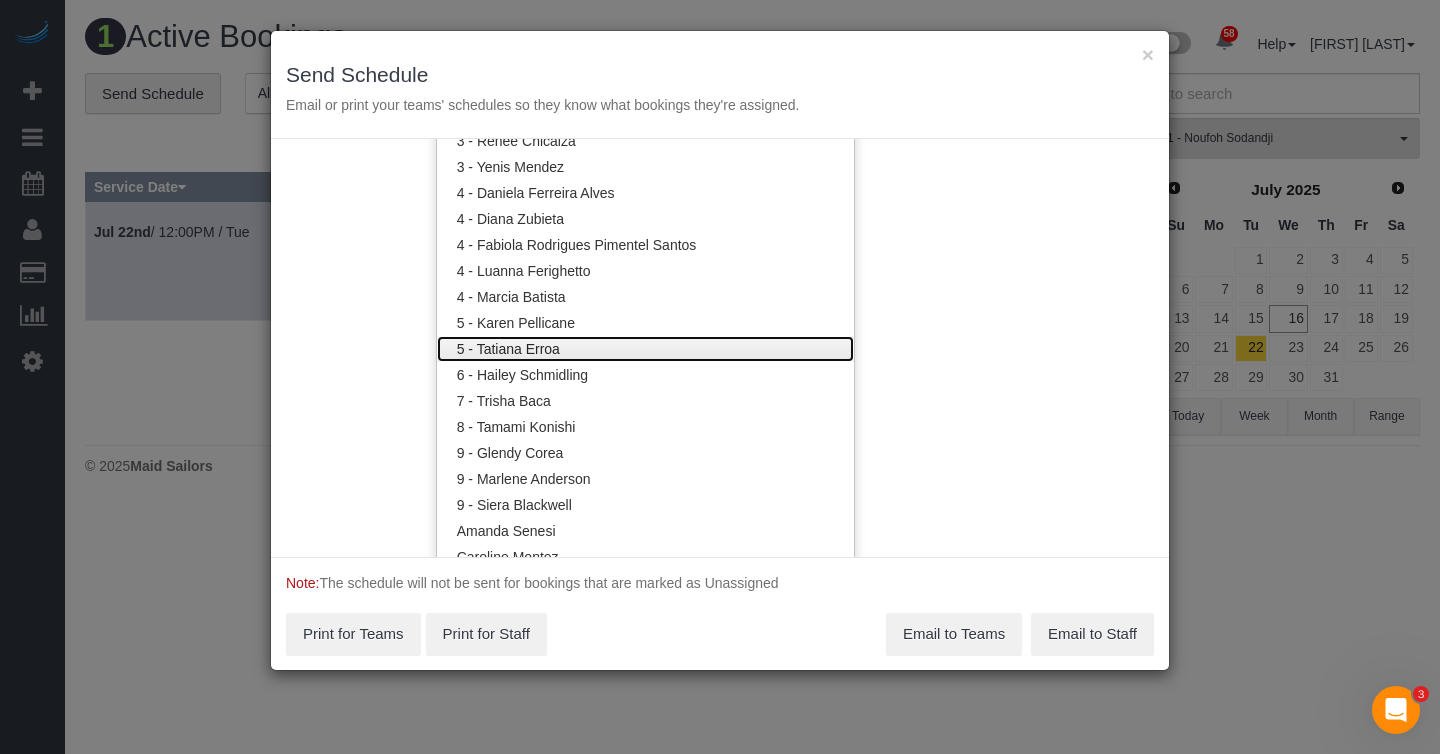 click on "5 - Tatiana Erroa" at bounding box center (645, 349) 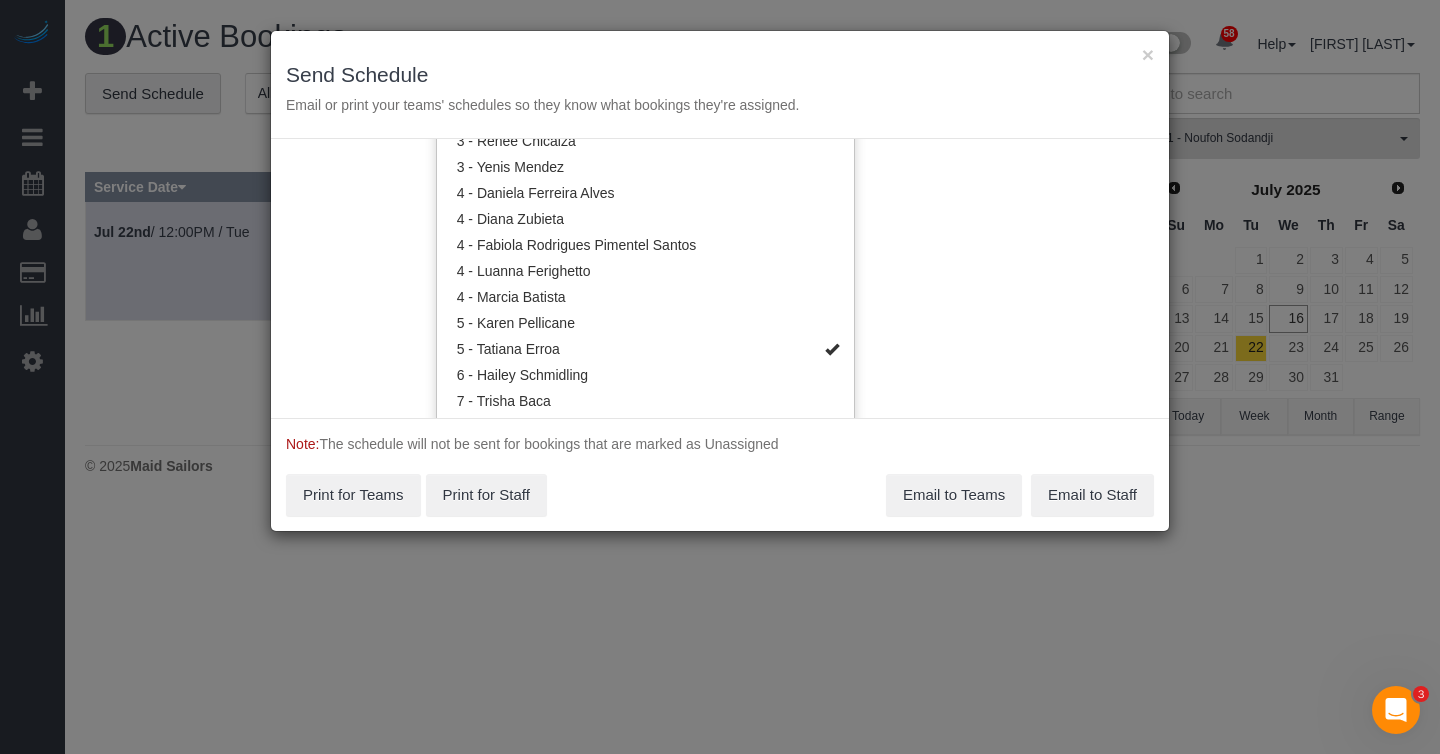 click on "Service Date
[DATE]
[DATE]
For
All Teams
Specific Team(s)
5 - [FIRST] [LAST]
Choose Team(s)
* - [INITIALS]
* [FIRST] [LAST] - Test
000 - Partnerships
000 - TEAM JOB" at bounding box center (720, 278) 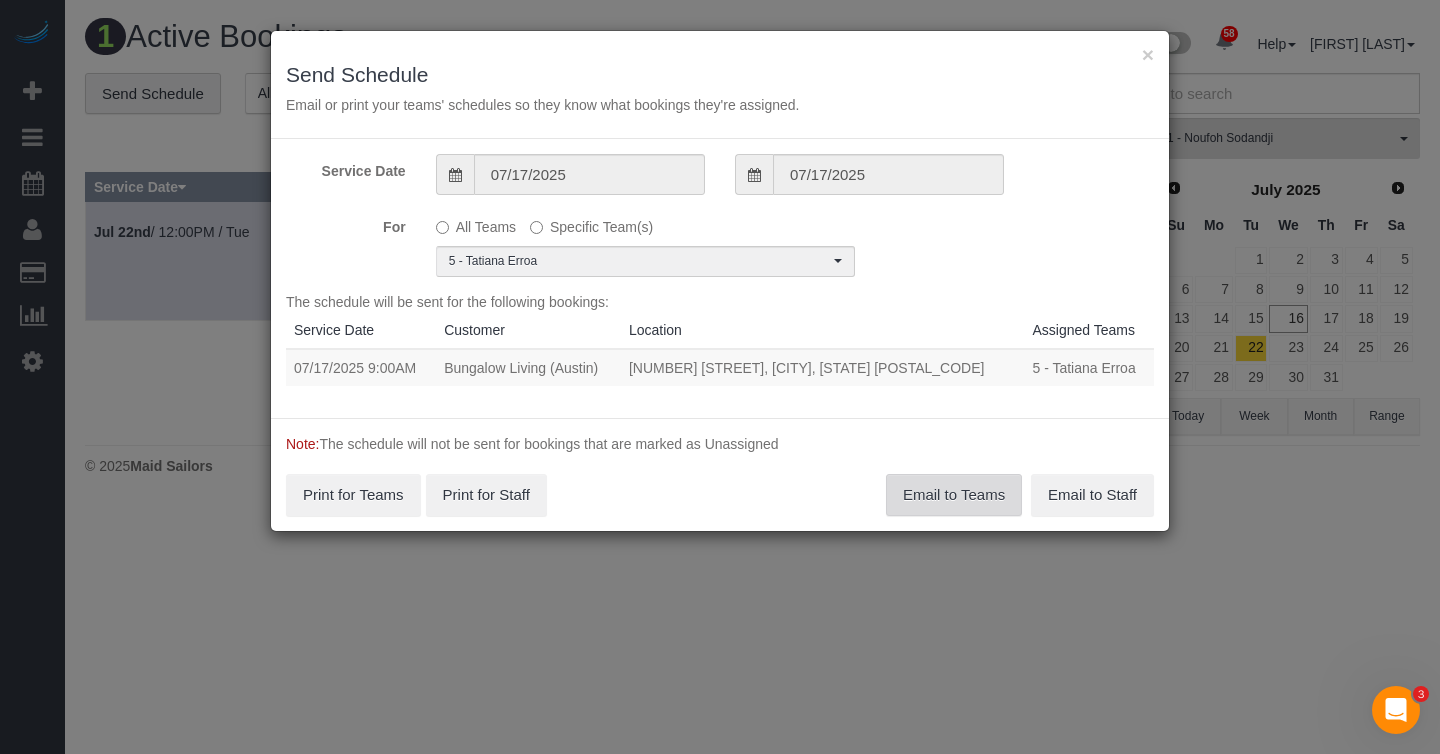 click on "Email to Teams" at bounding box center (954, 495) 